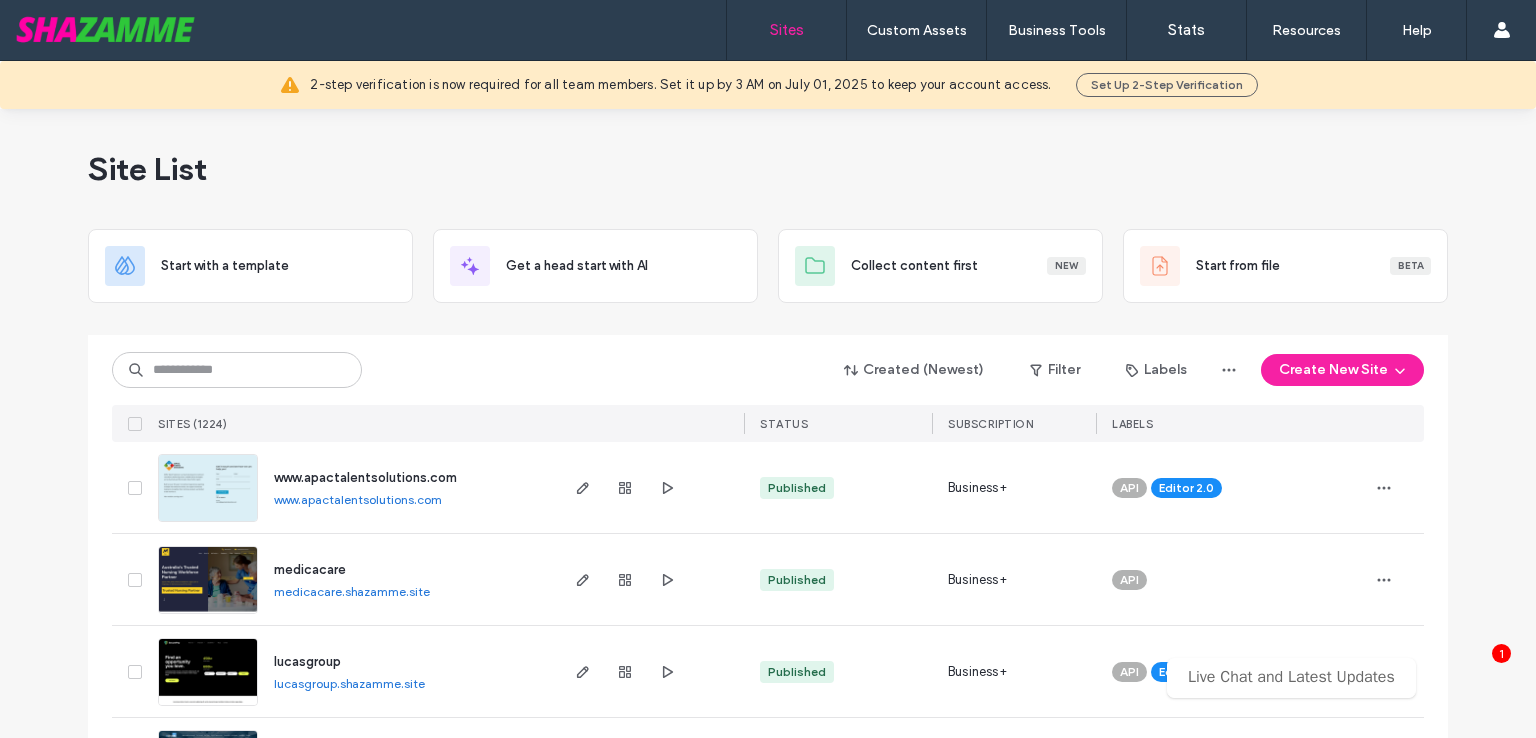 scroll, scrollTop: 0, scrollLeft: 0, axis: both 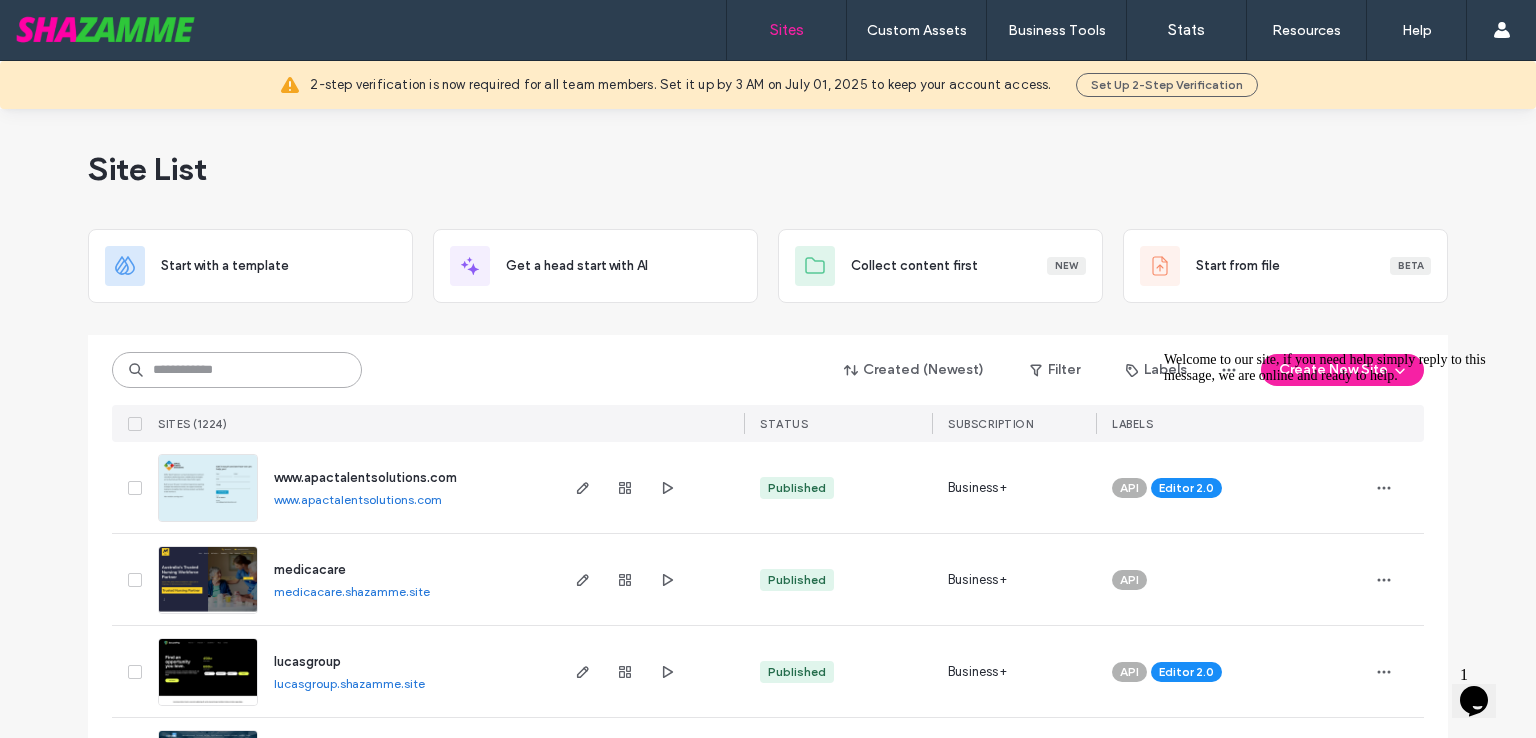 click at bounding box center [237, 370] 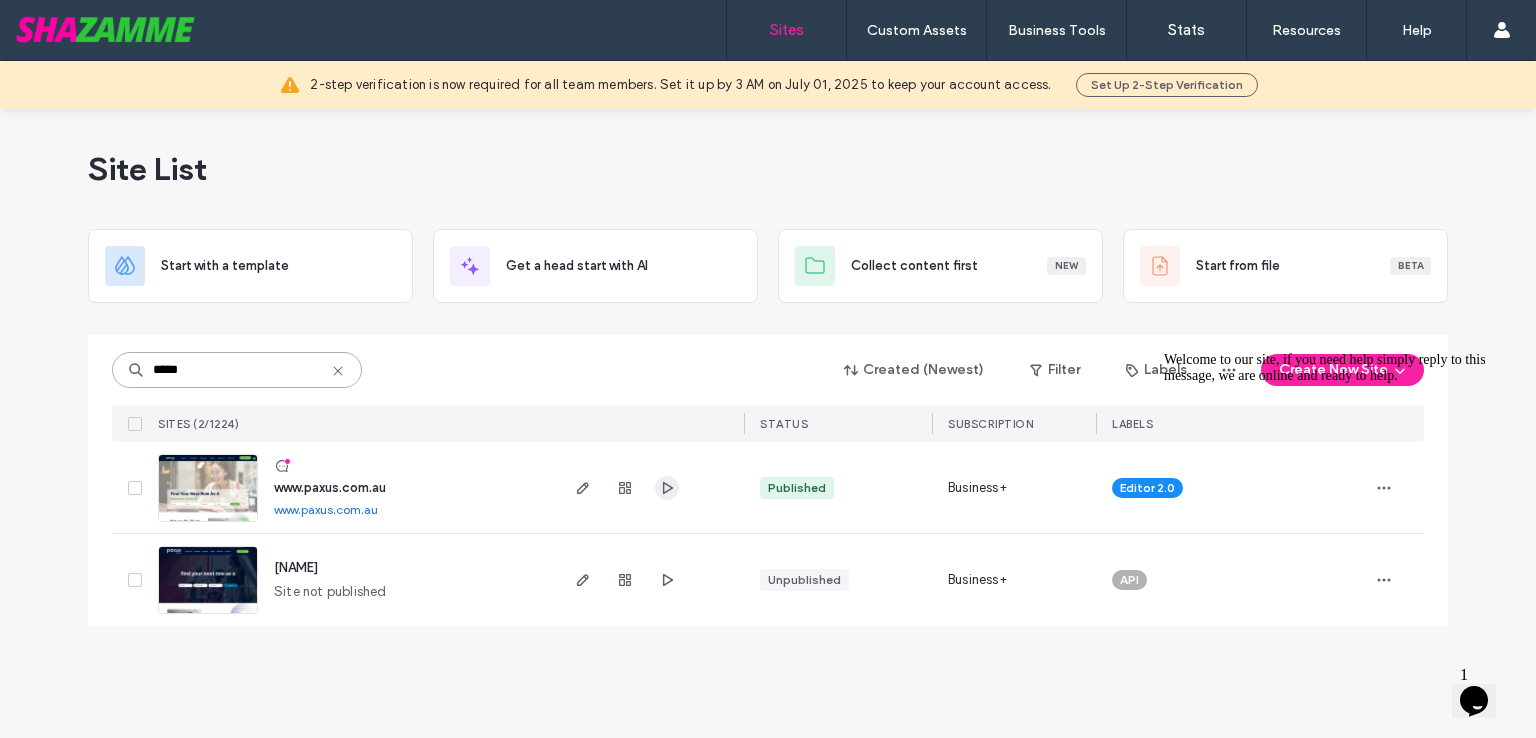 type on "*****" 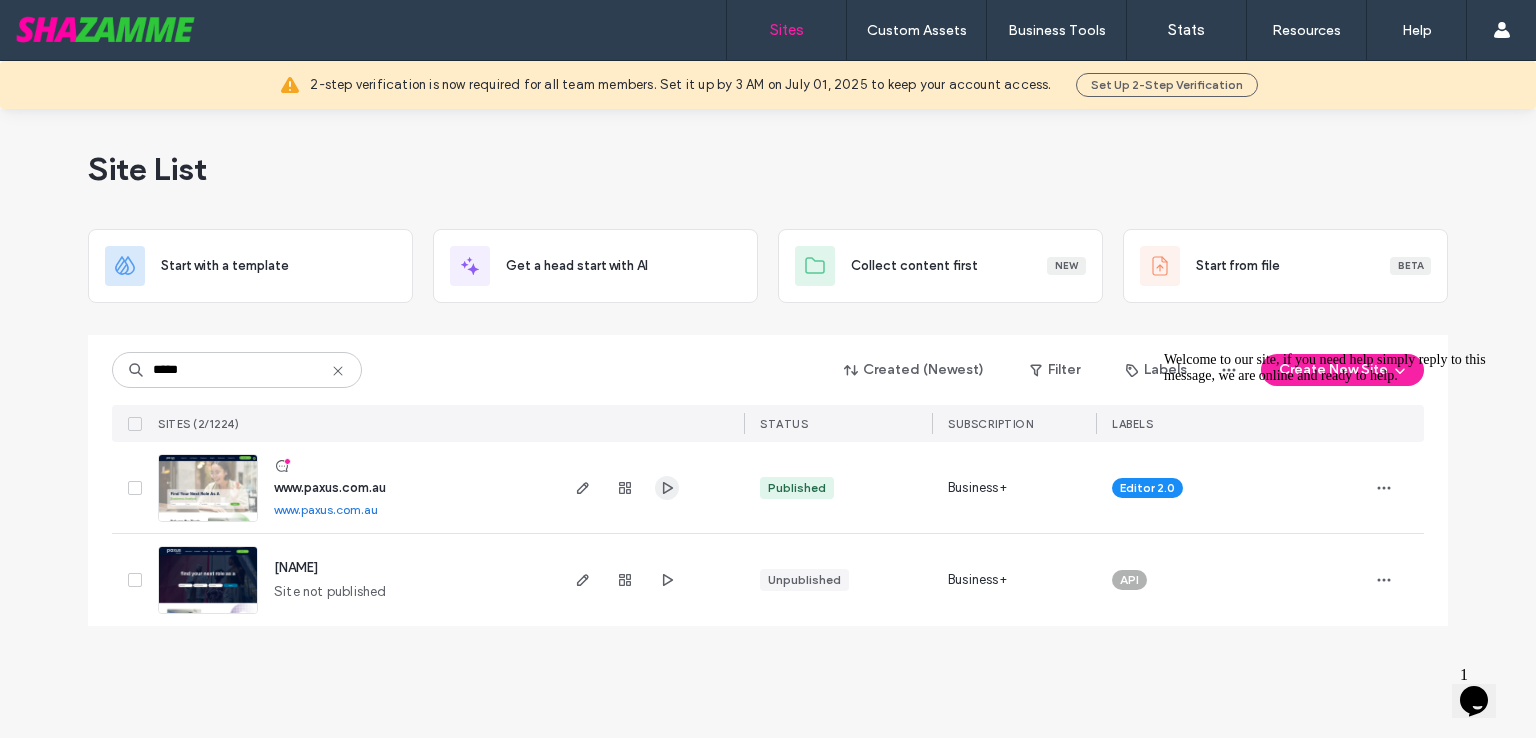 click 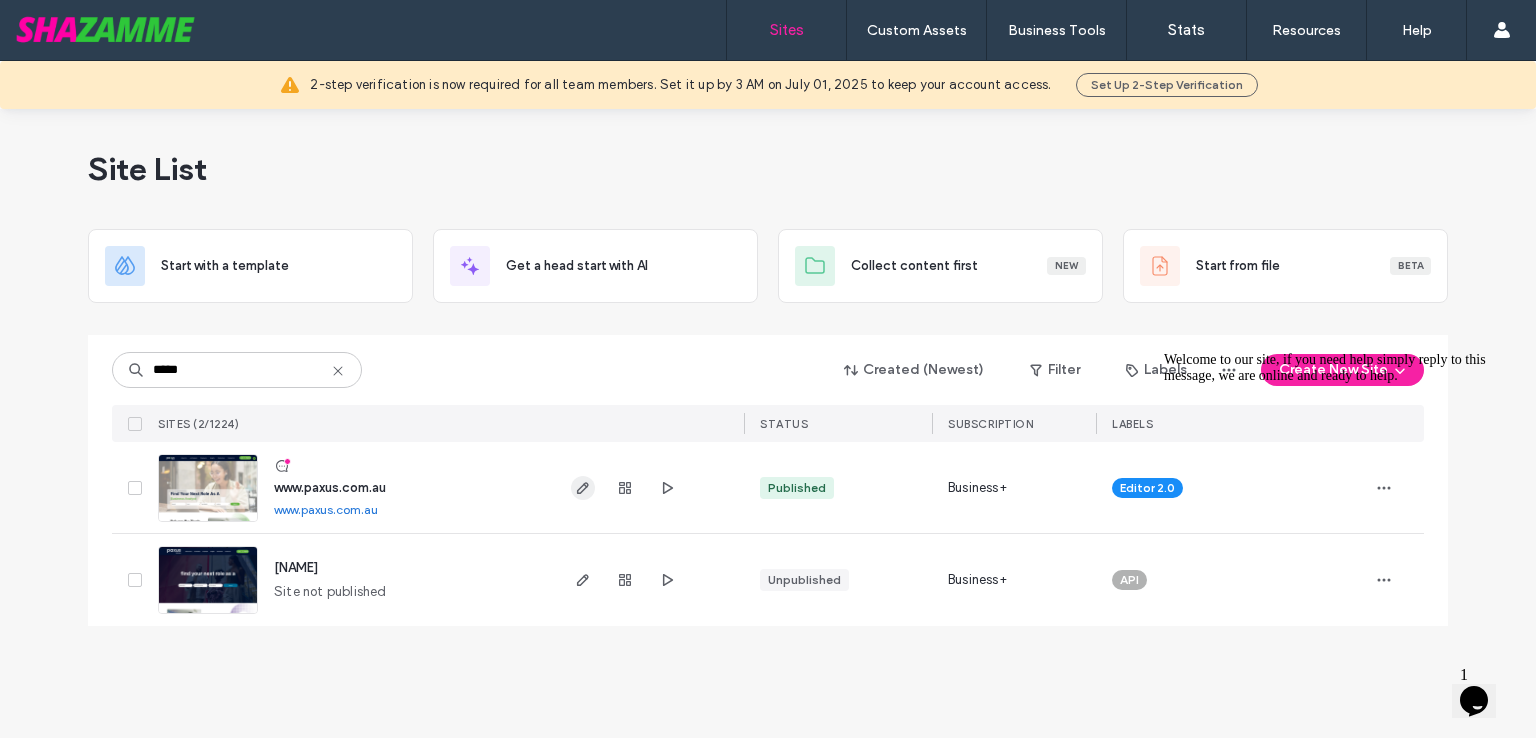 click 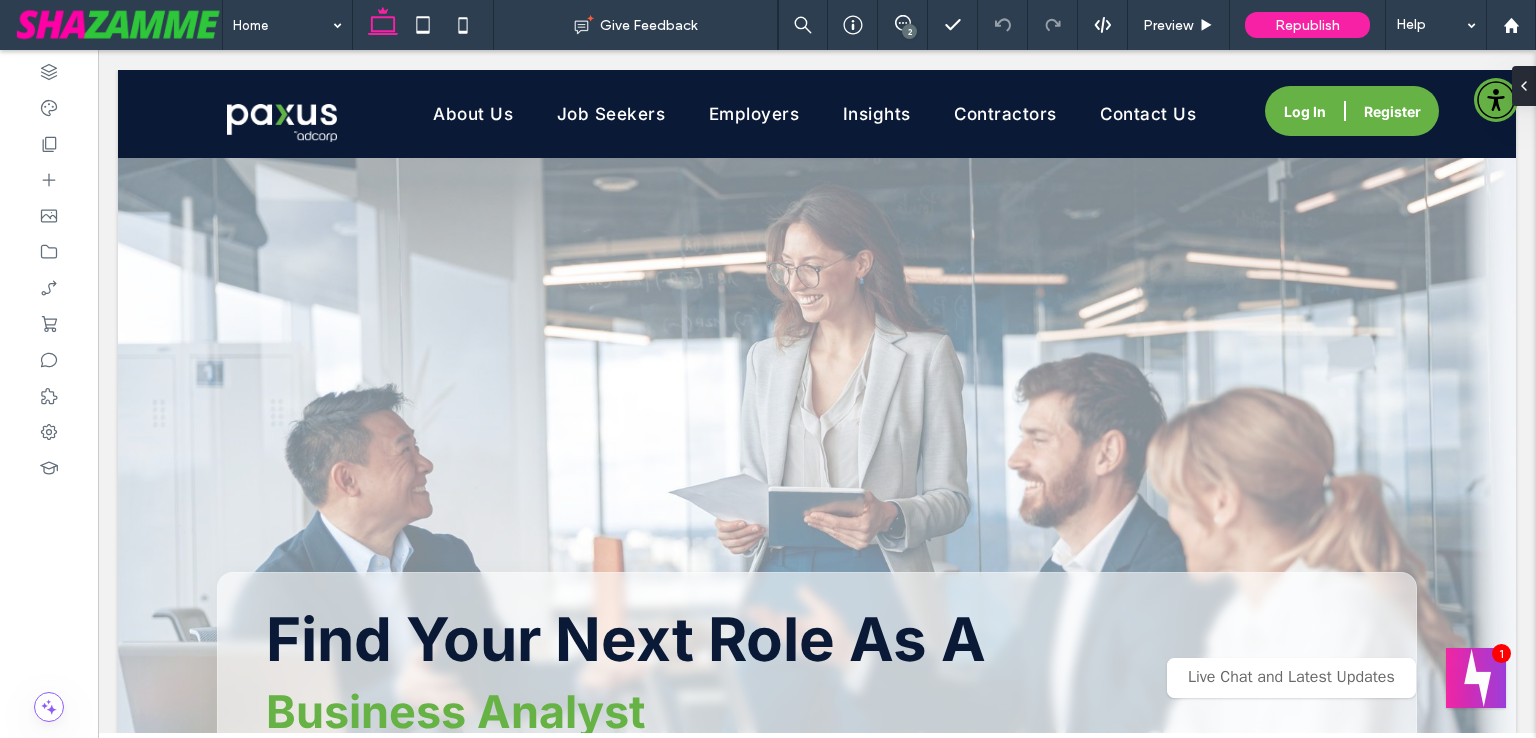 scroll, scrollTop: 0, scrollLeft: 0, axis: both 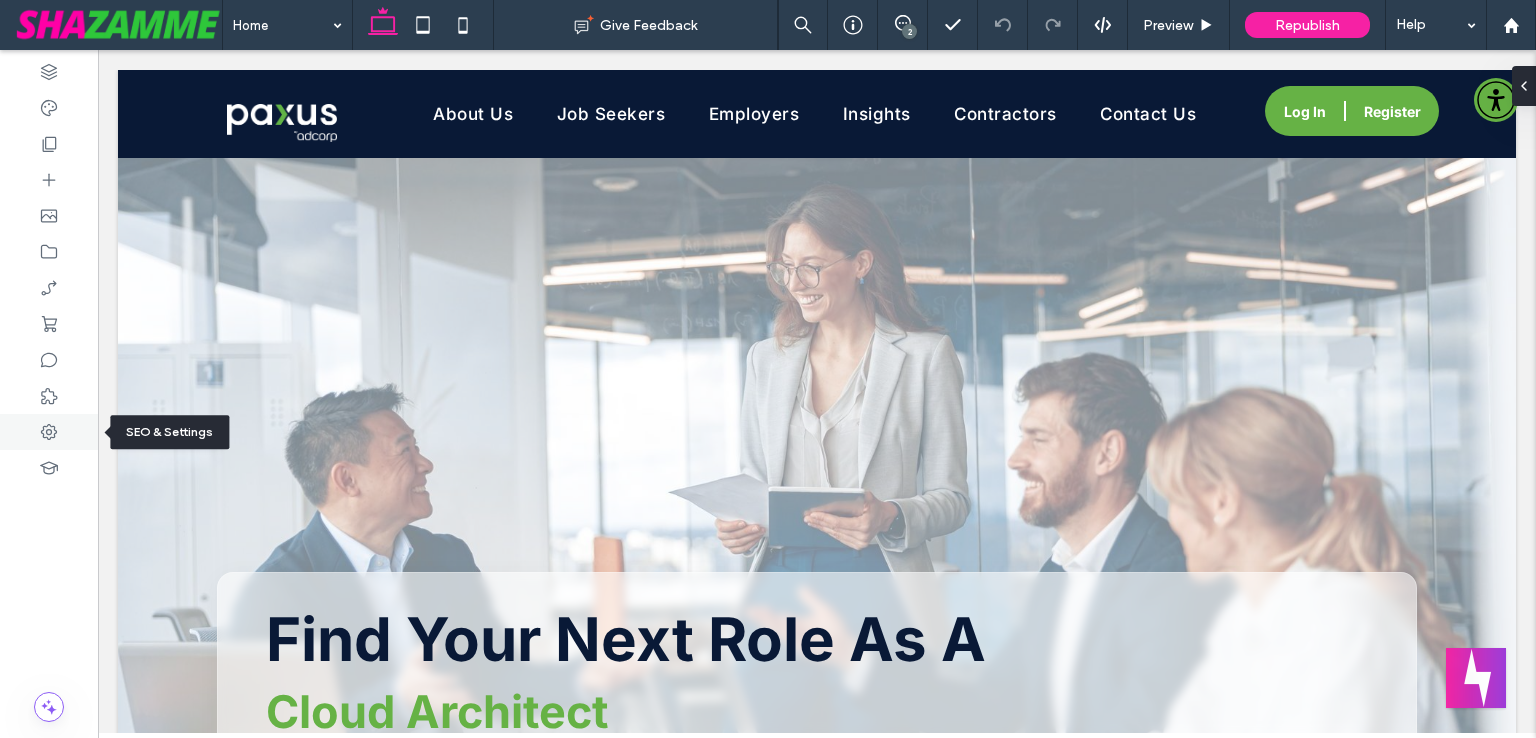click 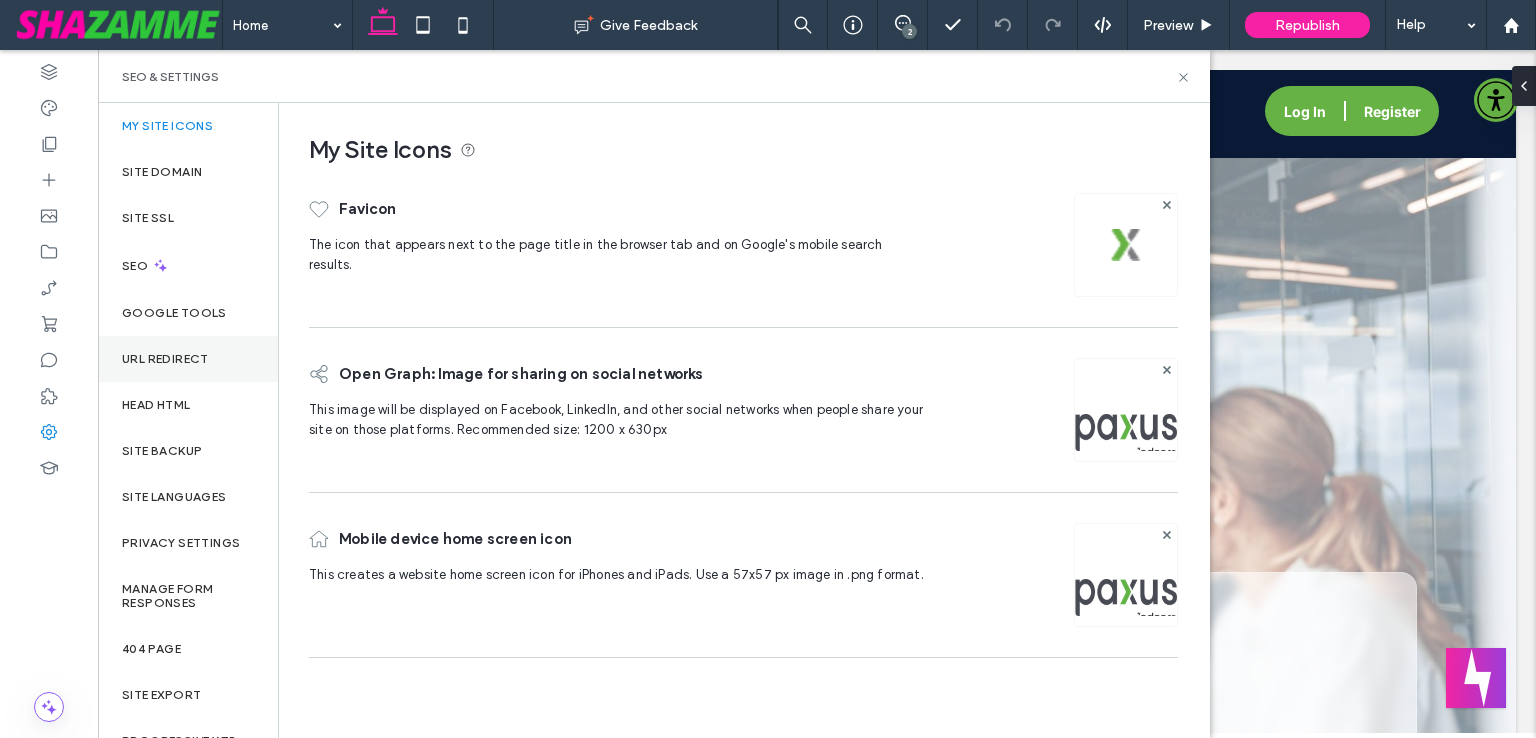 click on "URL Redirect" at bounding box center [165, 359] 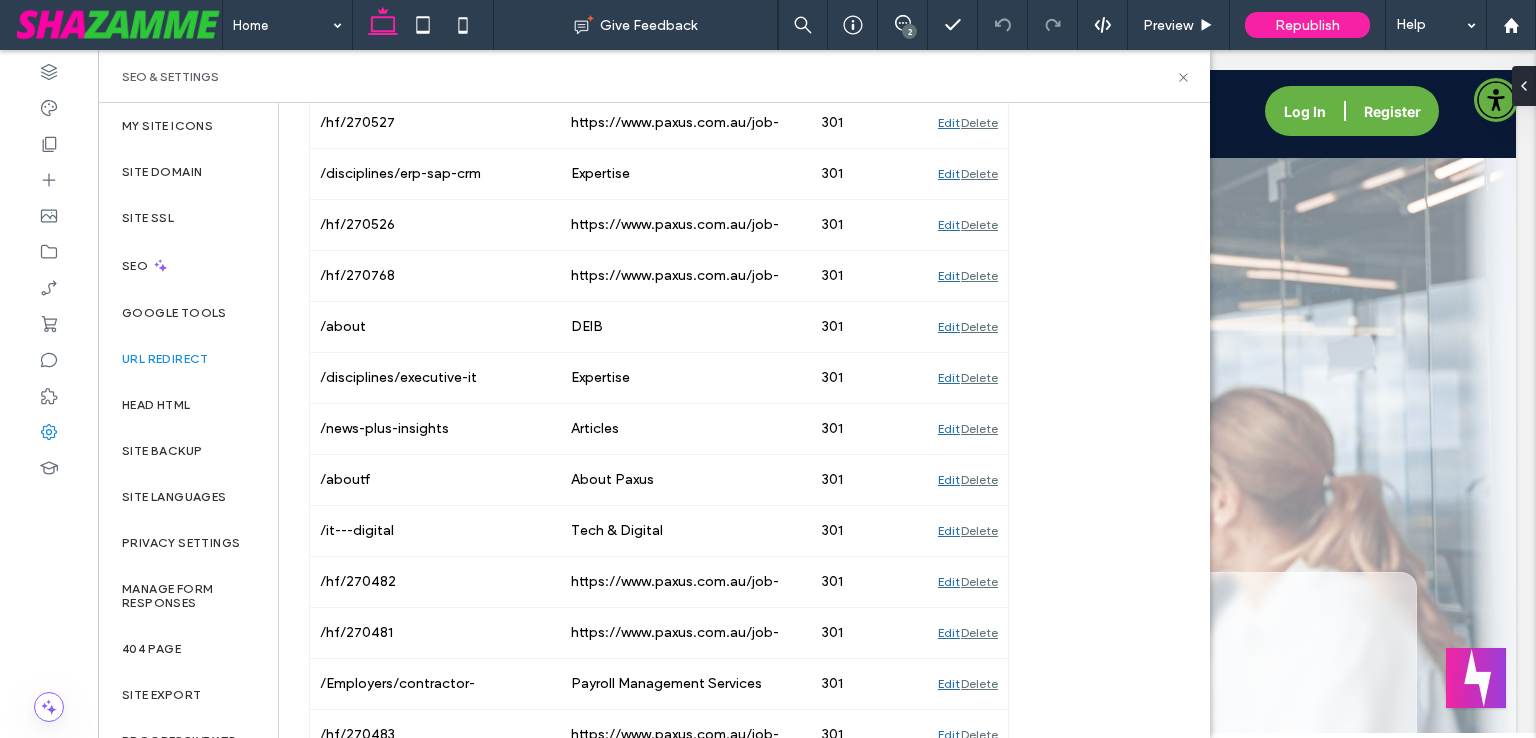 scroll, scrollTop: 0, scrollLeft: 0, axis: both 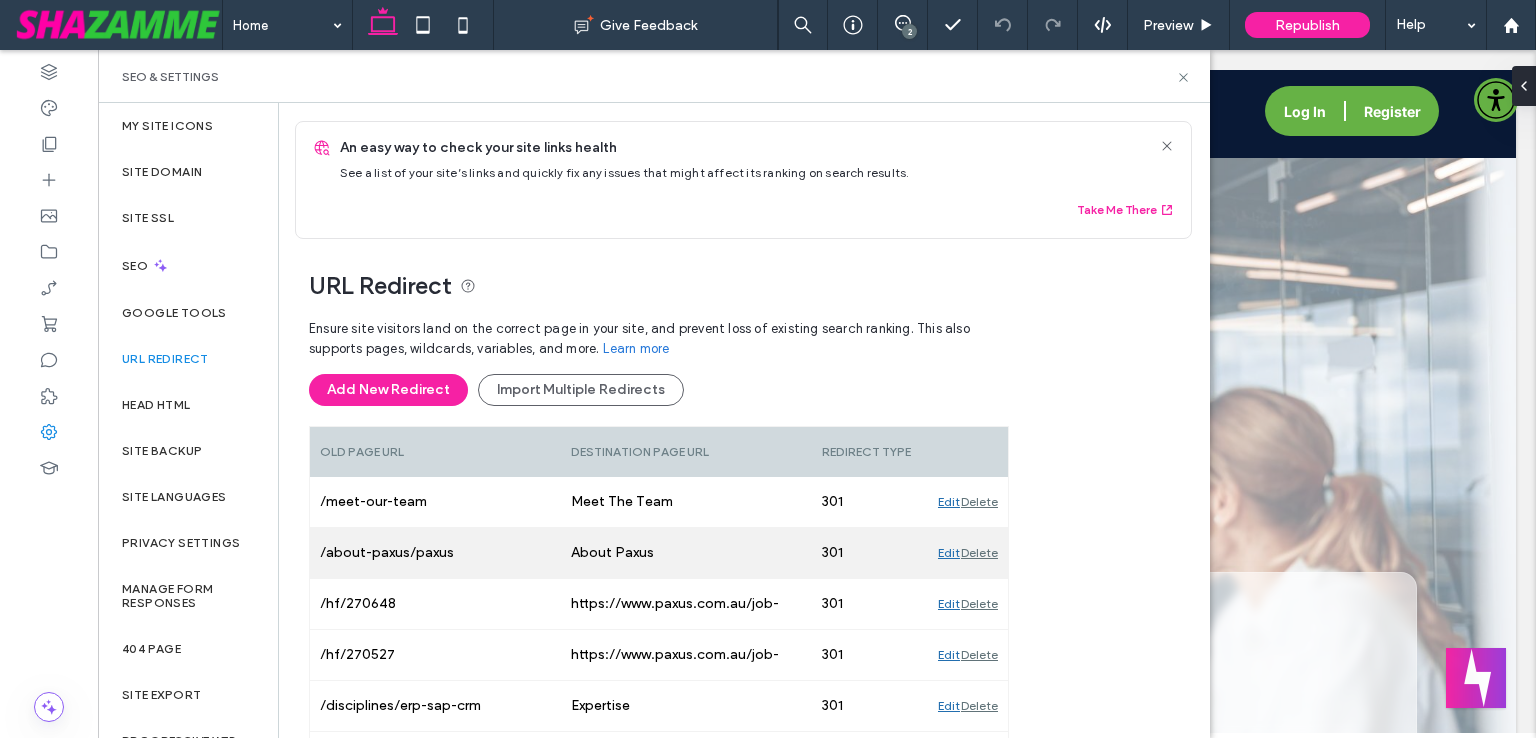 click on "Add New Redirect" at bounding box center (388, 390) 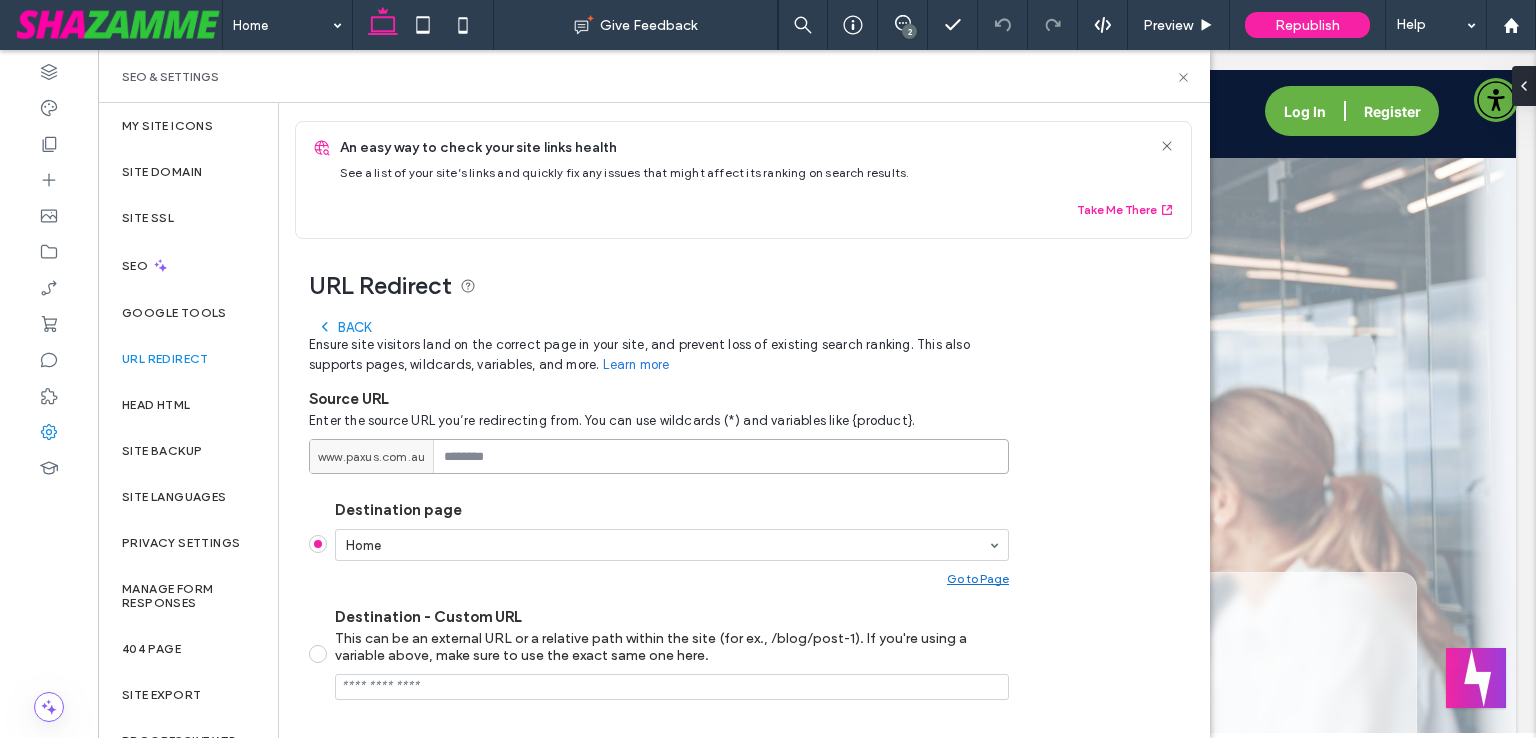 click at bounding box center [659, 456] 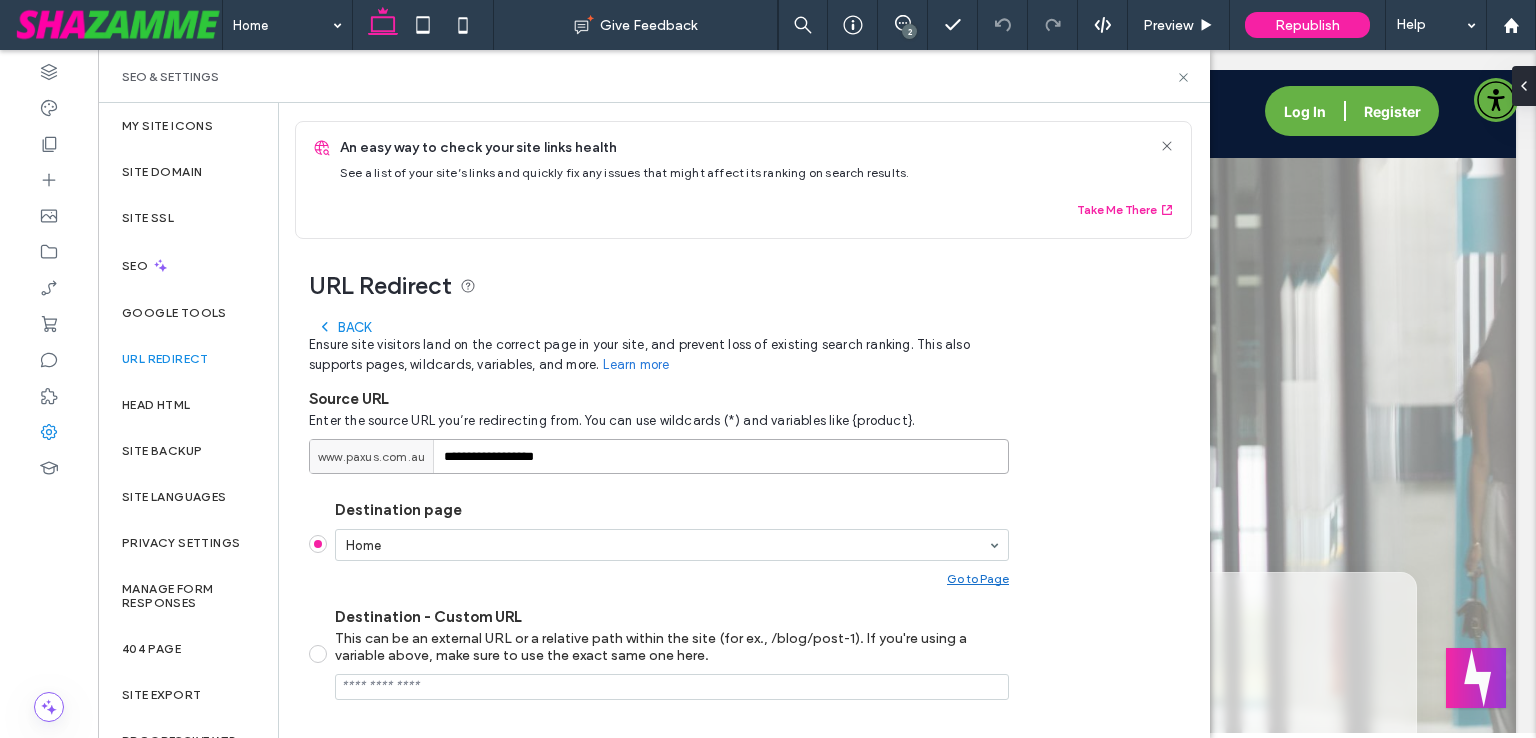 type on "**********" 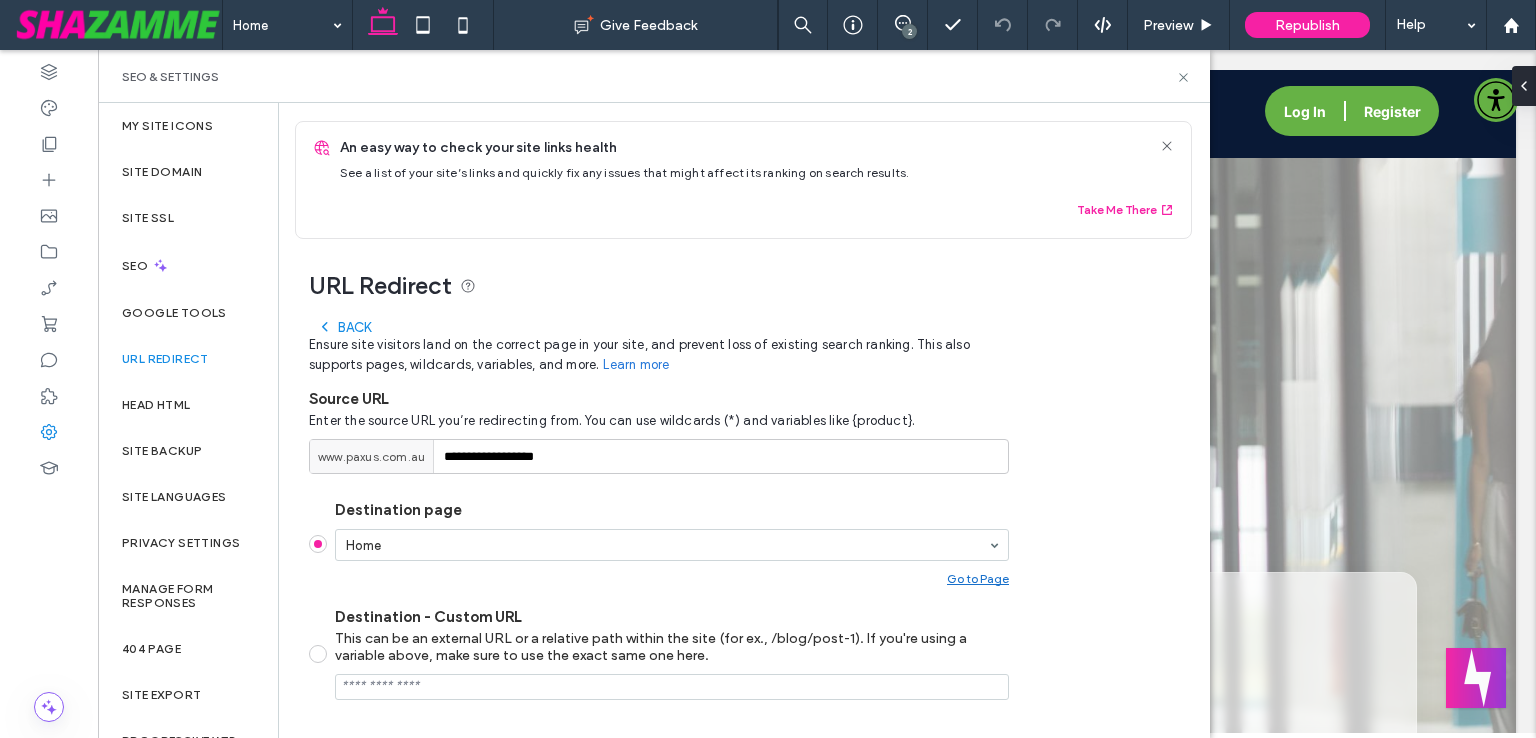 click on "Destination - Custom URL This can be an external URL or a relative path within the site (for ex., /blog/post-1).
If you're using a variable above, make sure to use the exact same one here." at bounding box center [672, 687] 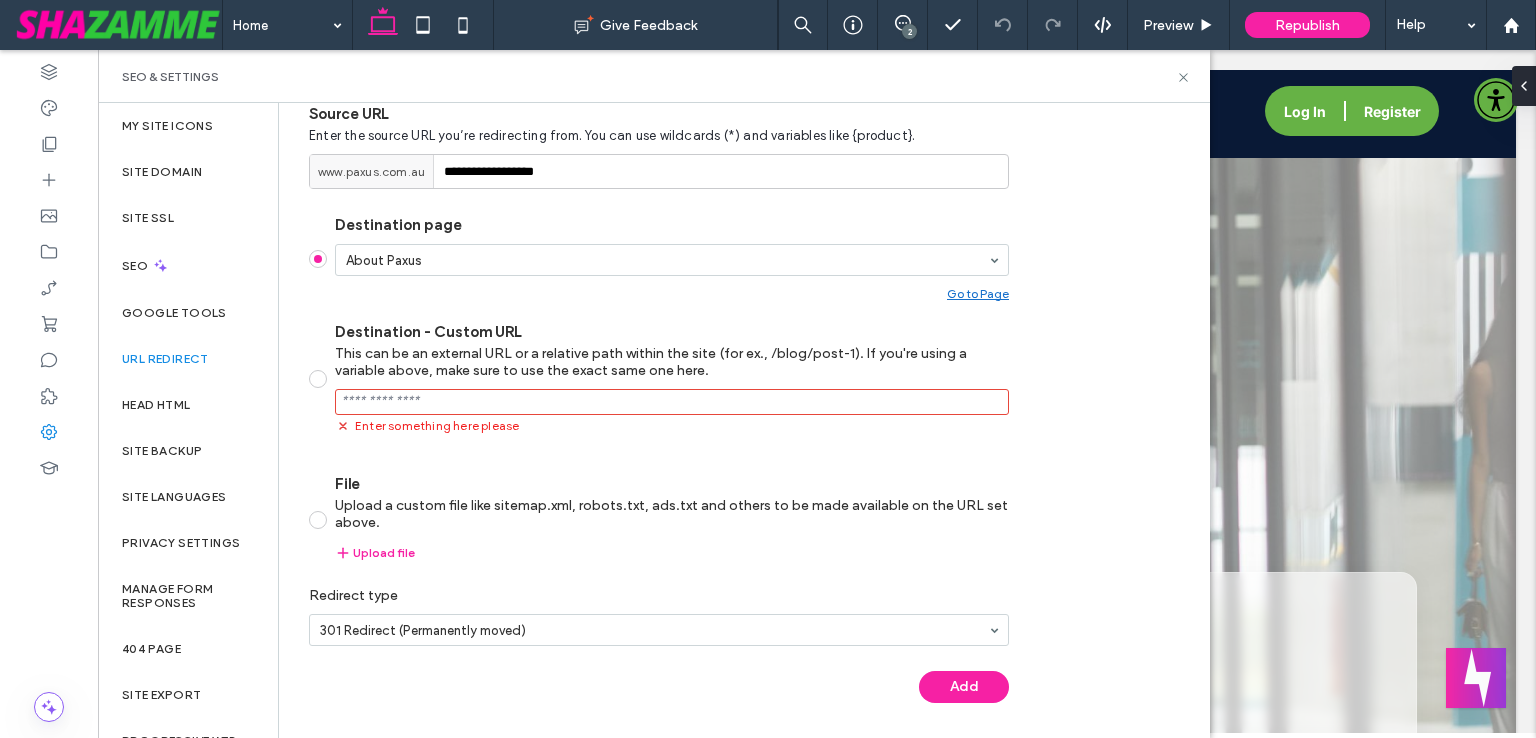 scroll, scrollTop: 288, scrollLeft: 0, axis: vertical 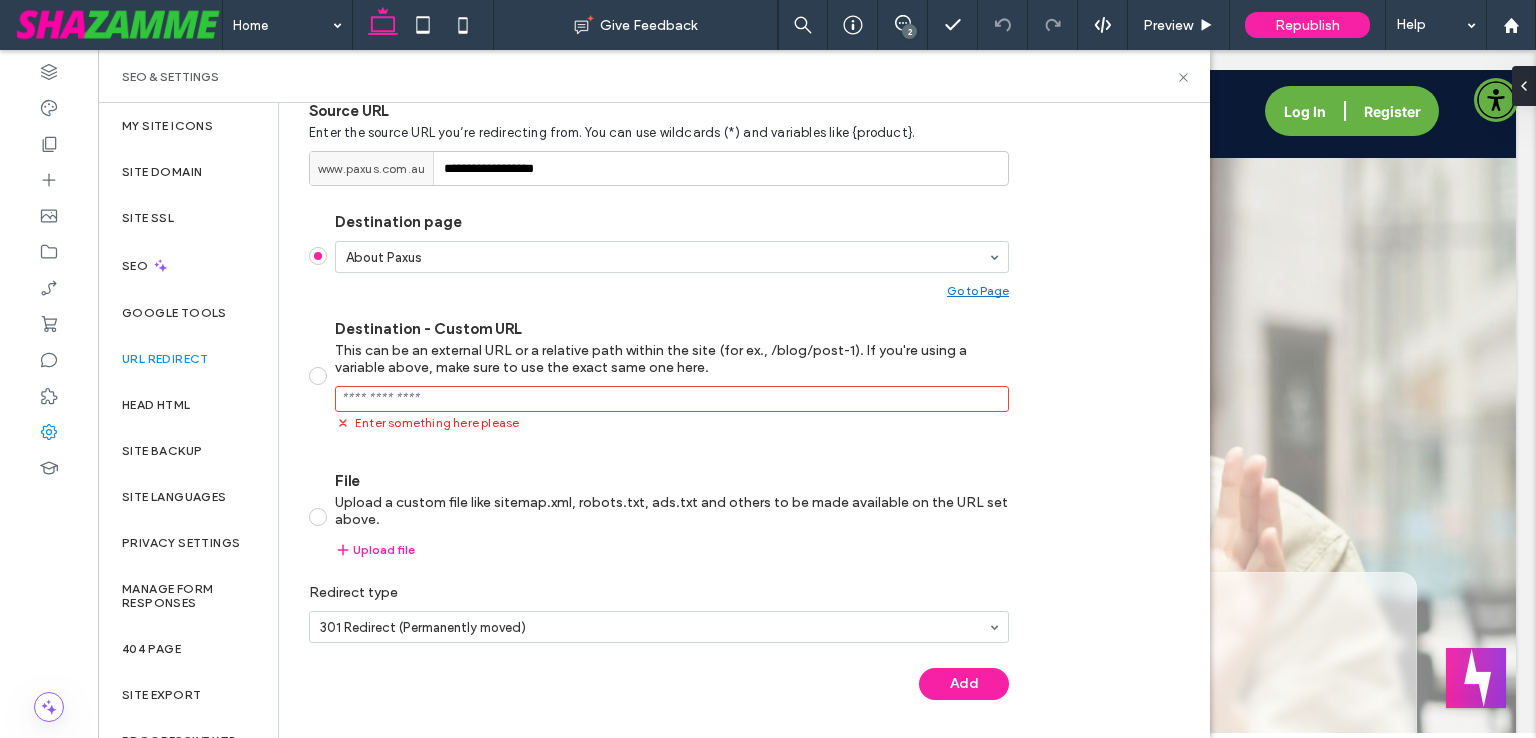 click 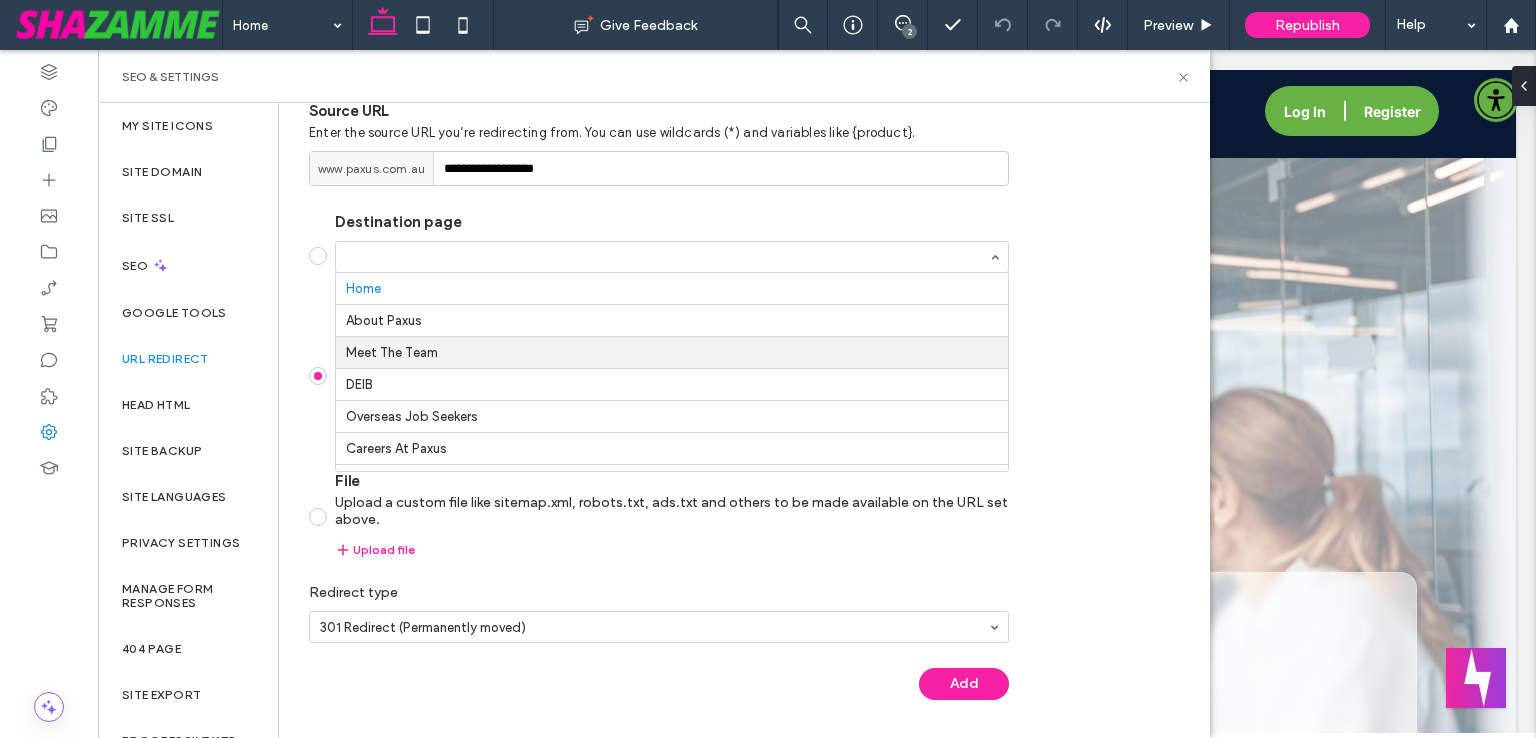 scroll, scrollTop: 32, scrollLeft: 0, axis: vertical 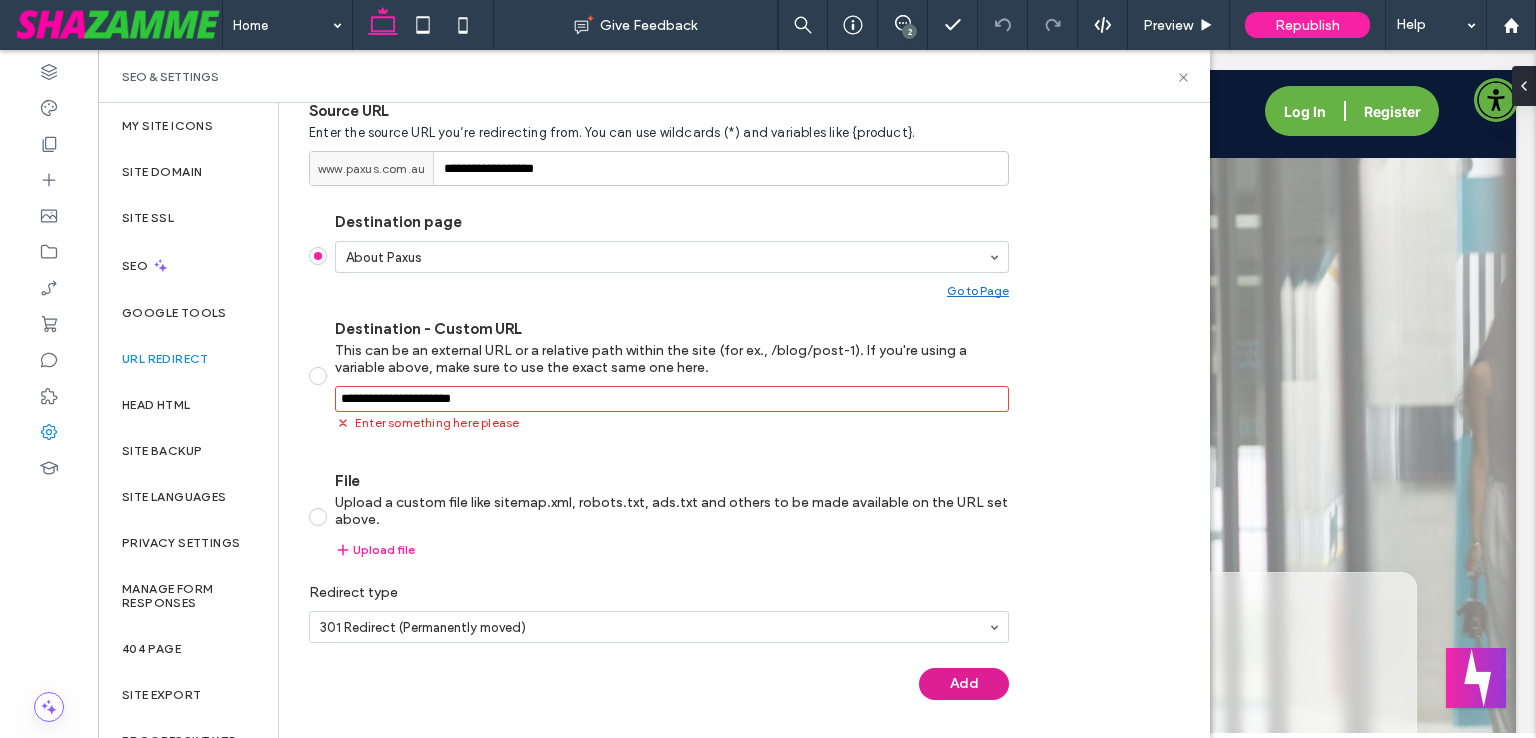 click on "Add" at bounding box center [964, 684] 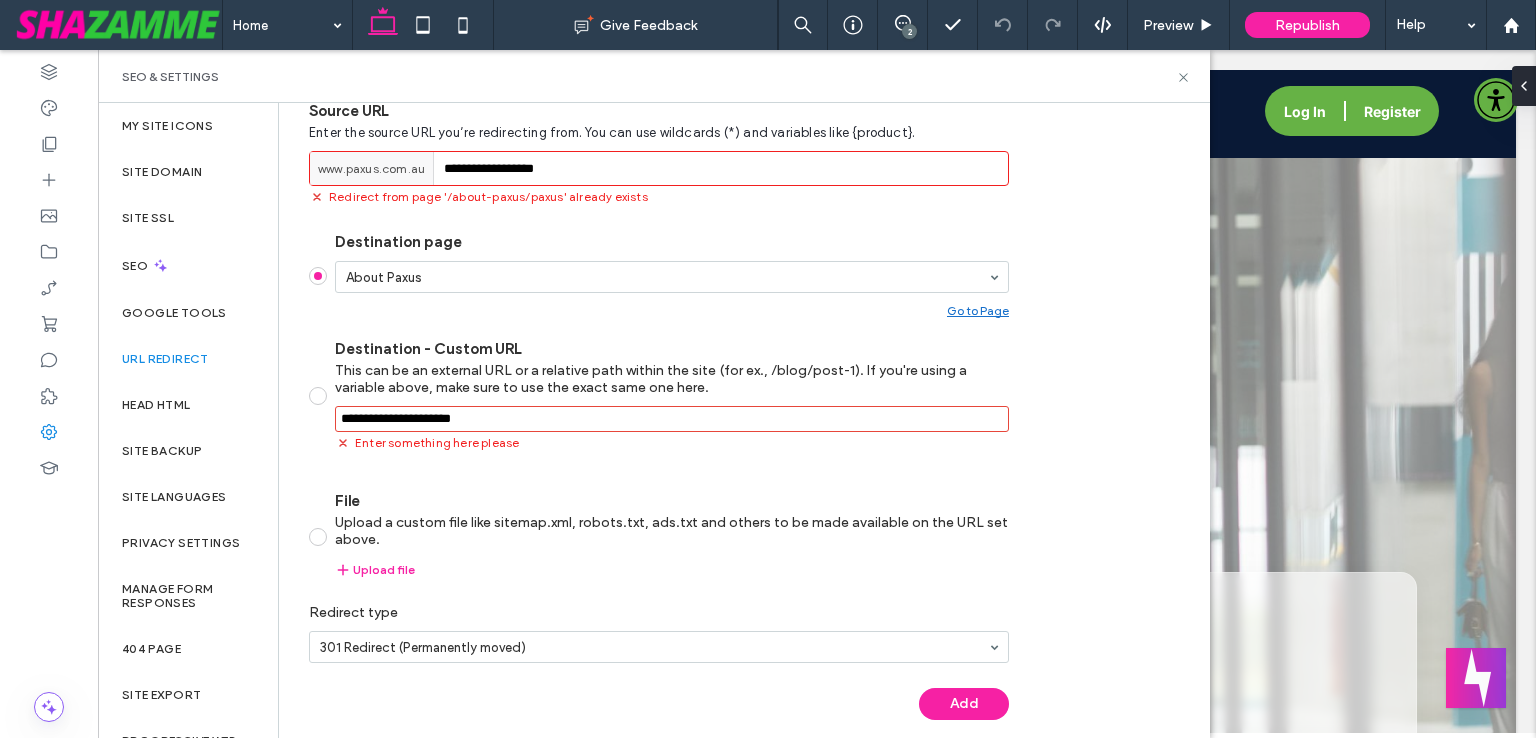 click on "URL Redirect" at bounding box center [165, 359] 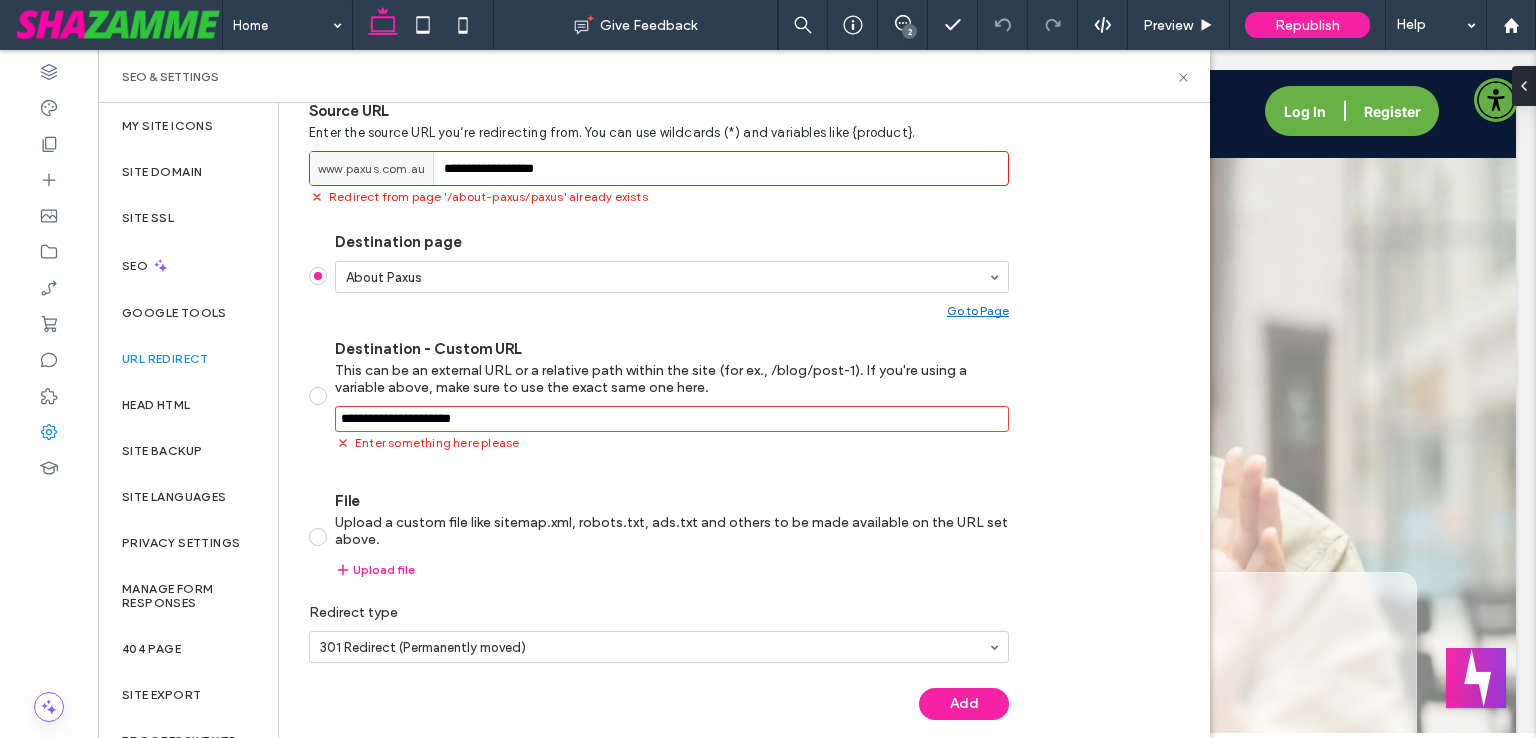 scroll, scrollTop: 0, scrollLeft: 0, axis: both 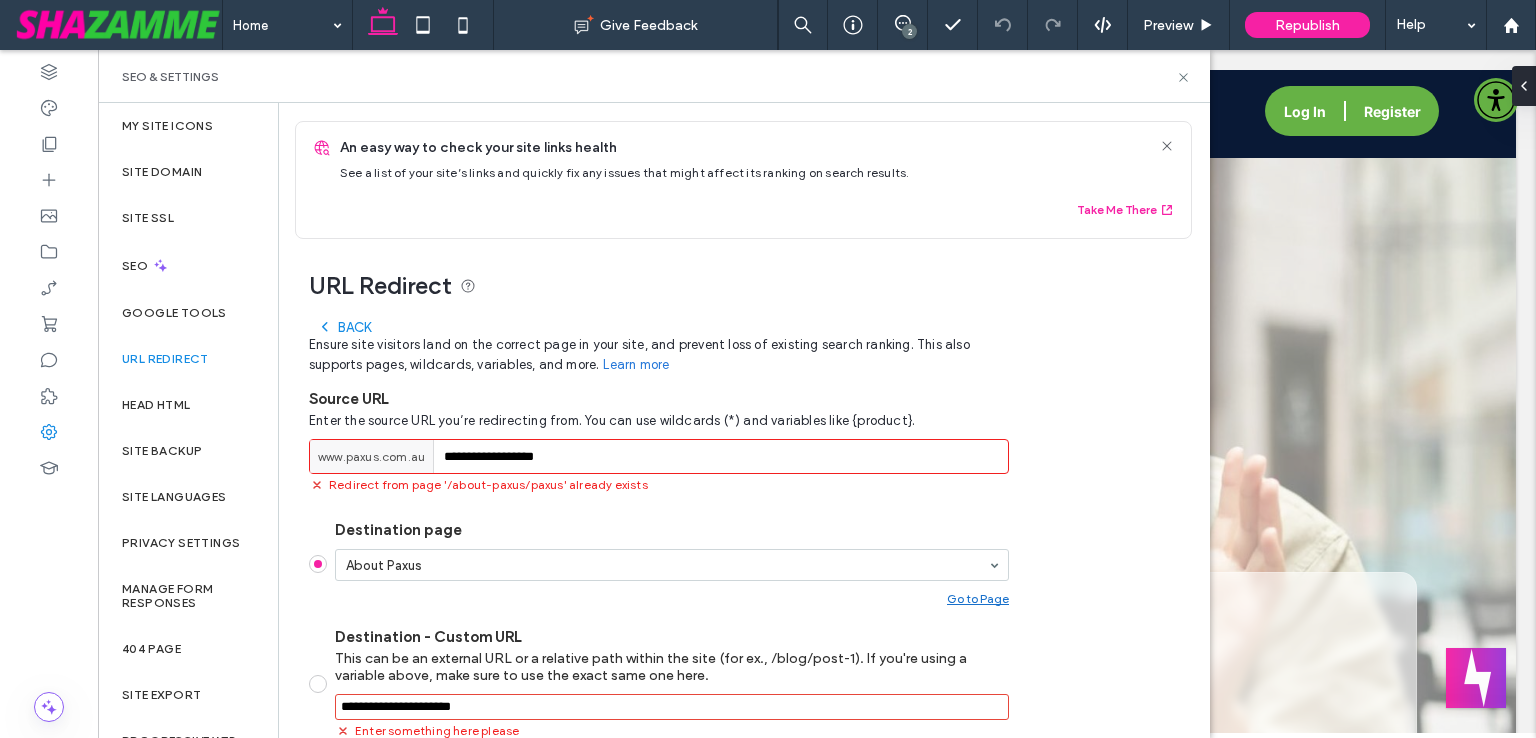 click on "URL Redirect" at bounding box center [165, 359] 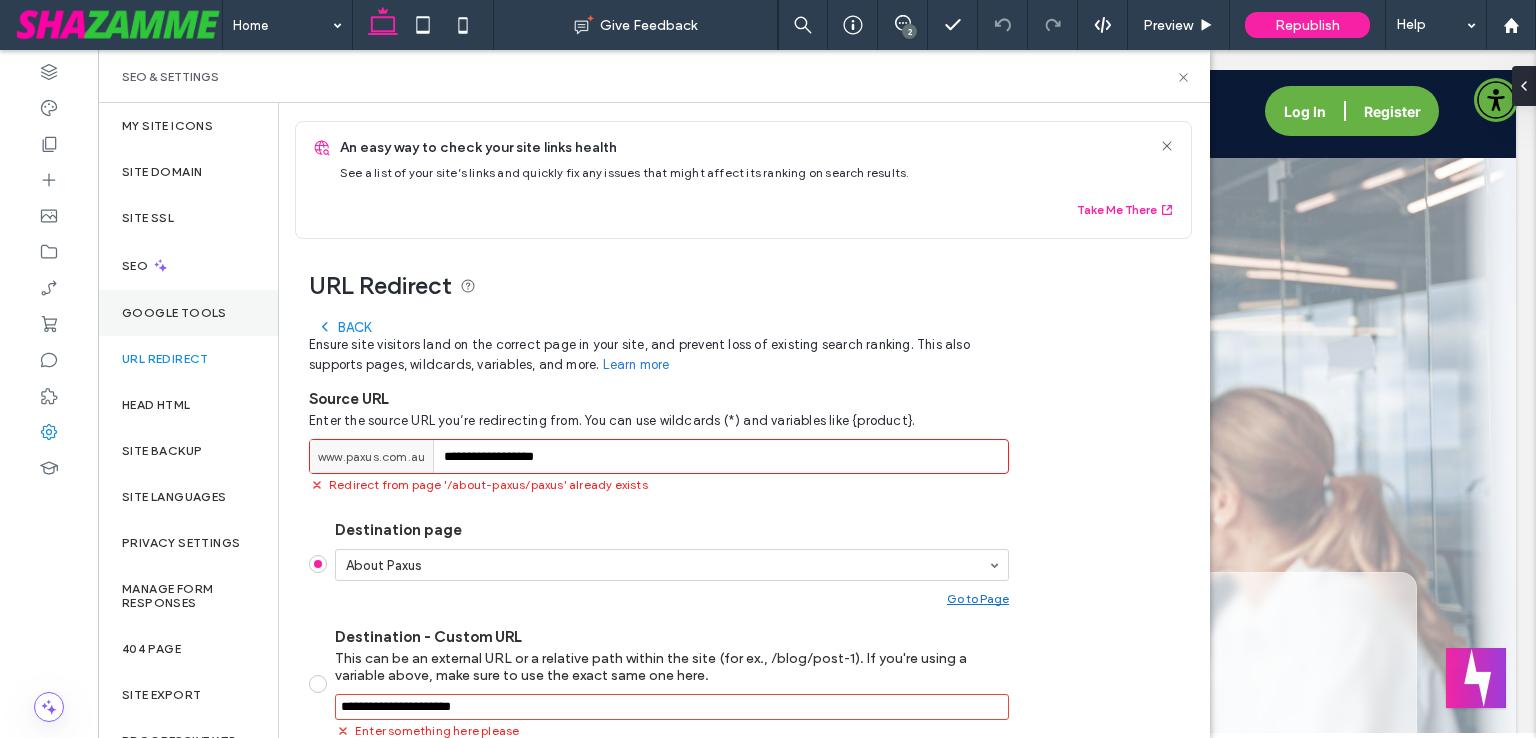 click on "URL Redirect" at bounding box center (188, 359) 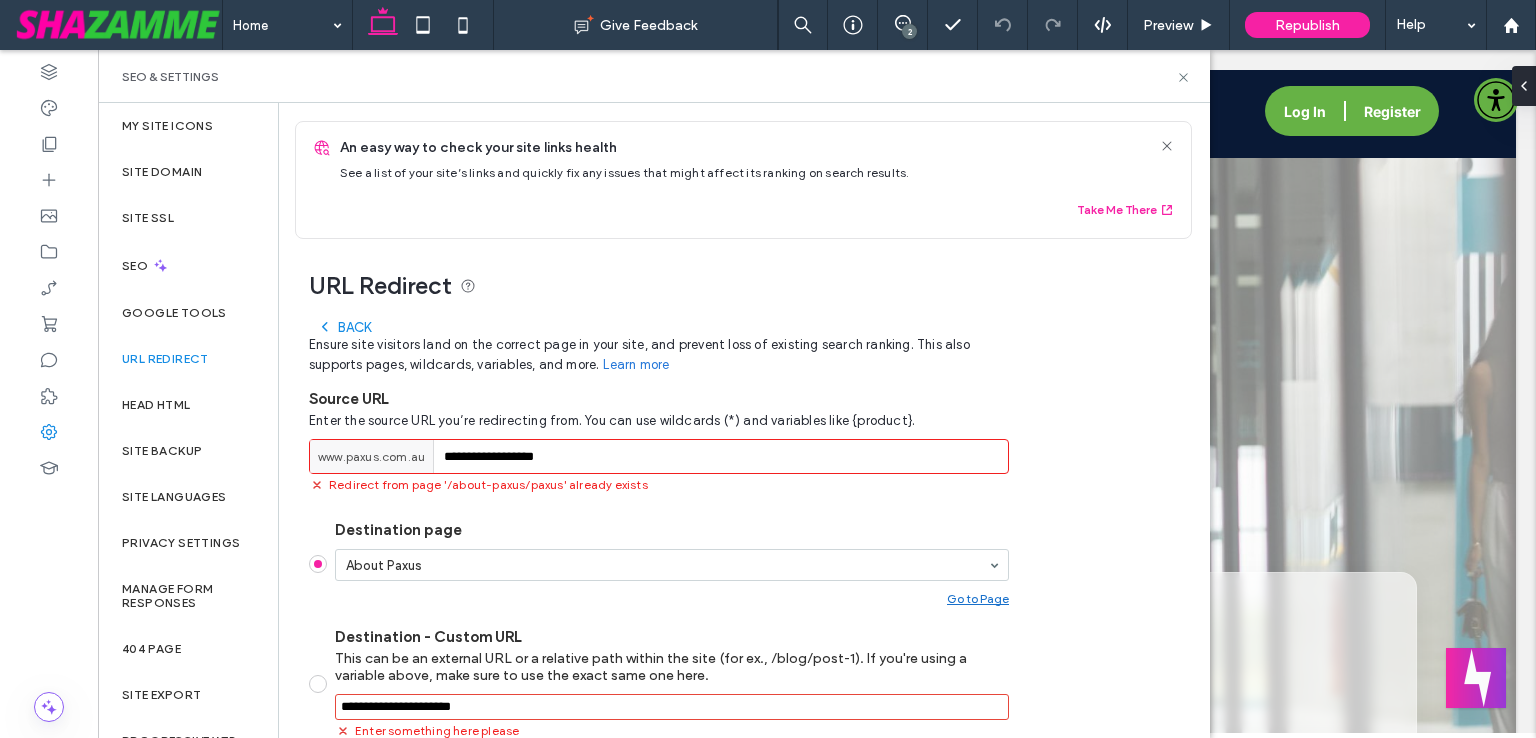 drag, startPoint x: 168, startPoint y: 345, endPoint x: 846, endPoint y: 366, distance: 678.32513 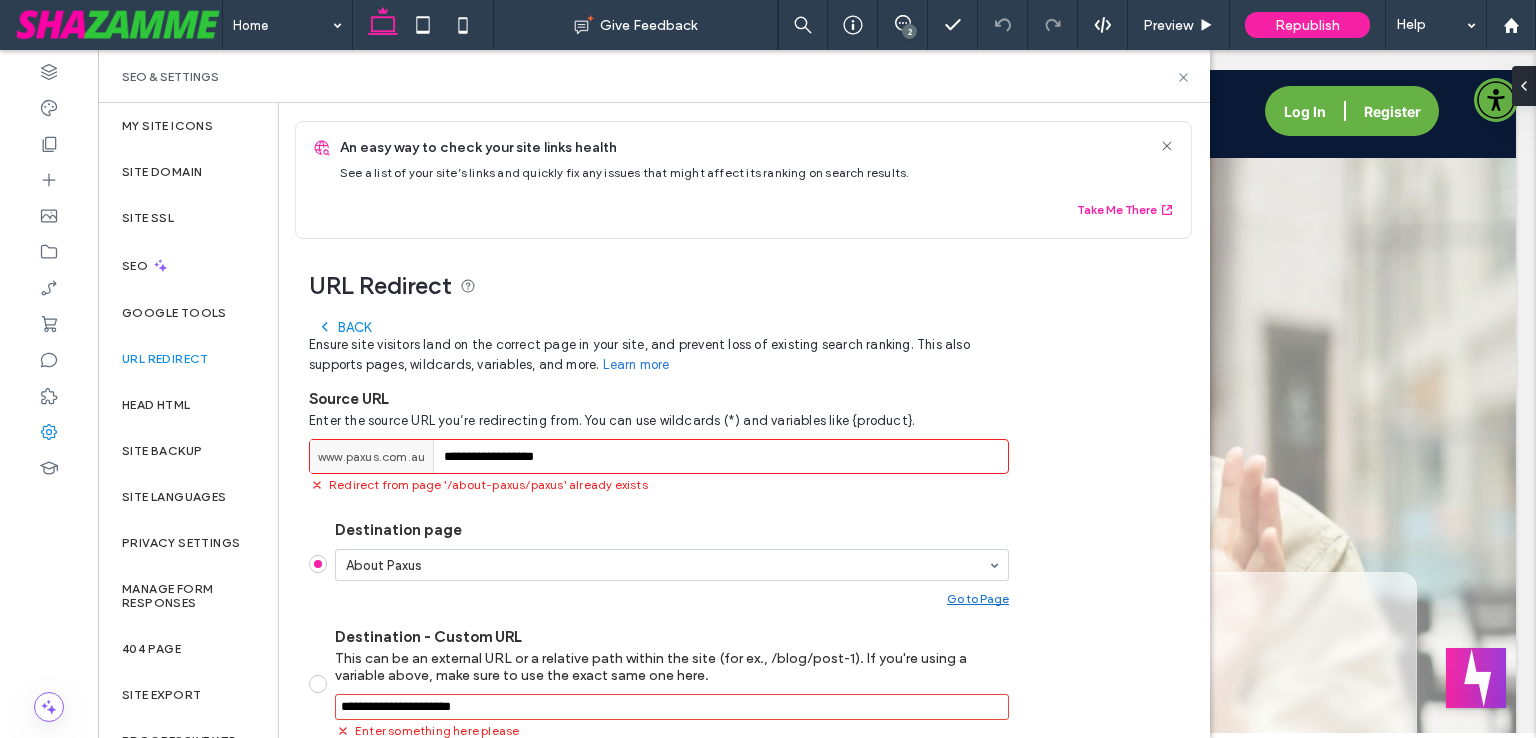 drag, startPoint x: 1152, startPoint y: 145, endPoint x: 787, endPoint y: 708, distance: 670.96497 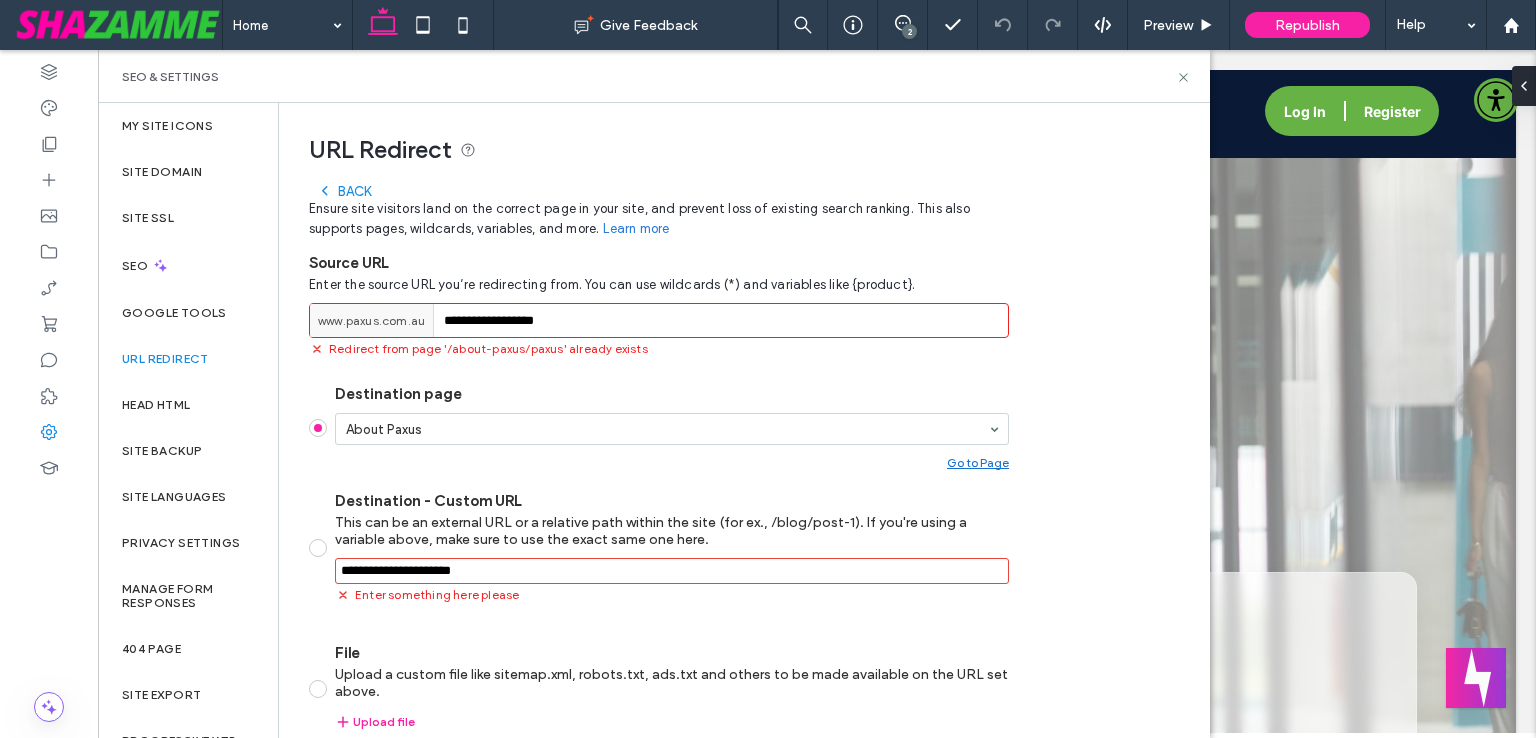 click on "URL Redirect" at bounding box center (165, 359) 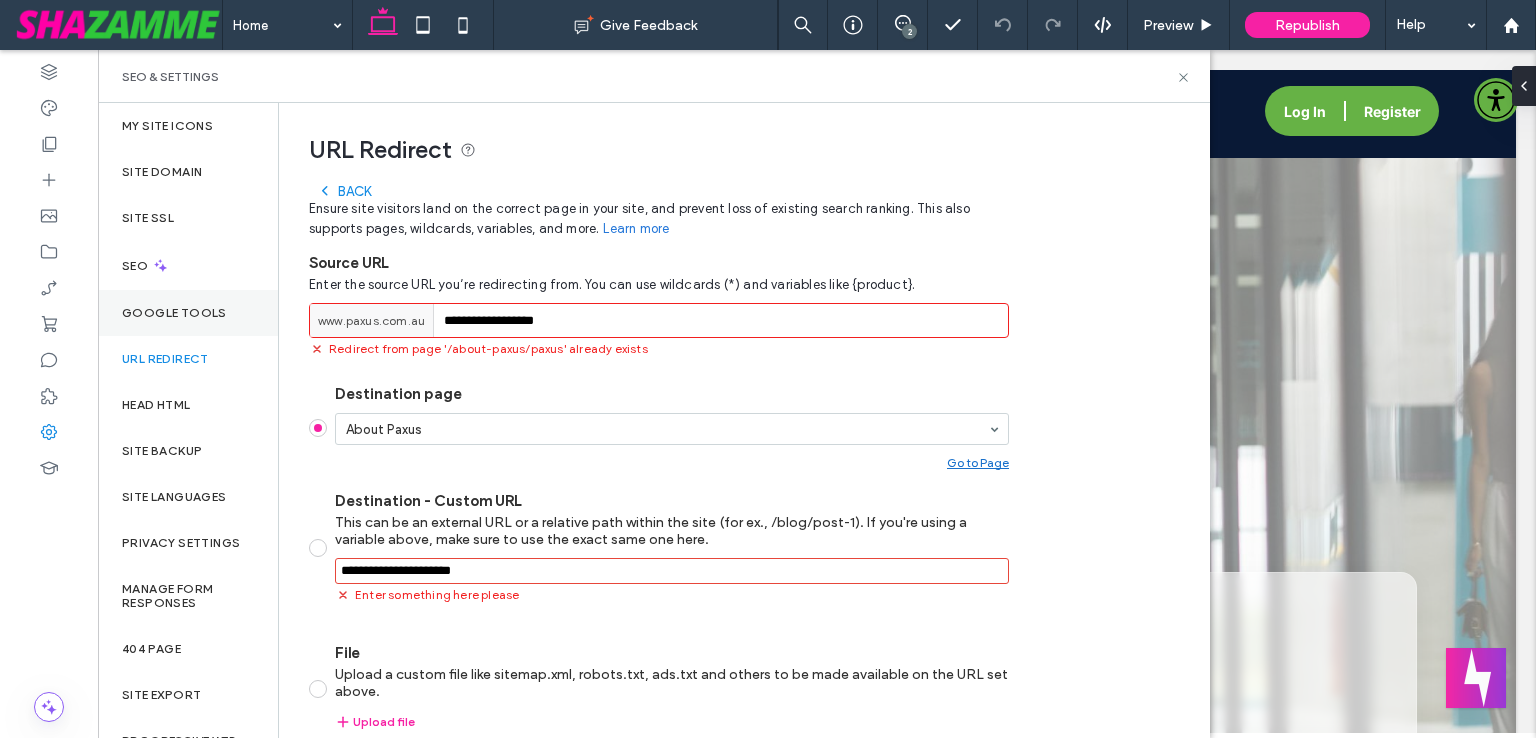 click on "Google Tools" at bounding box center (174, 313) 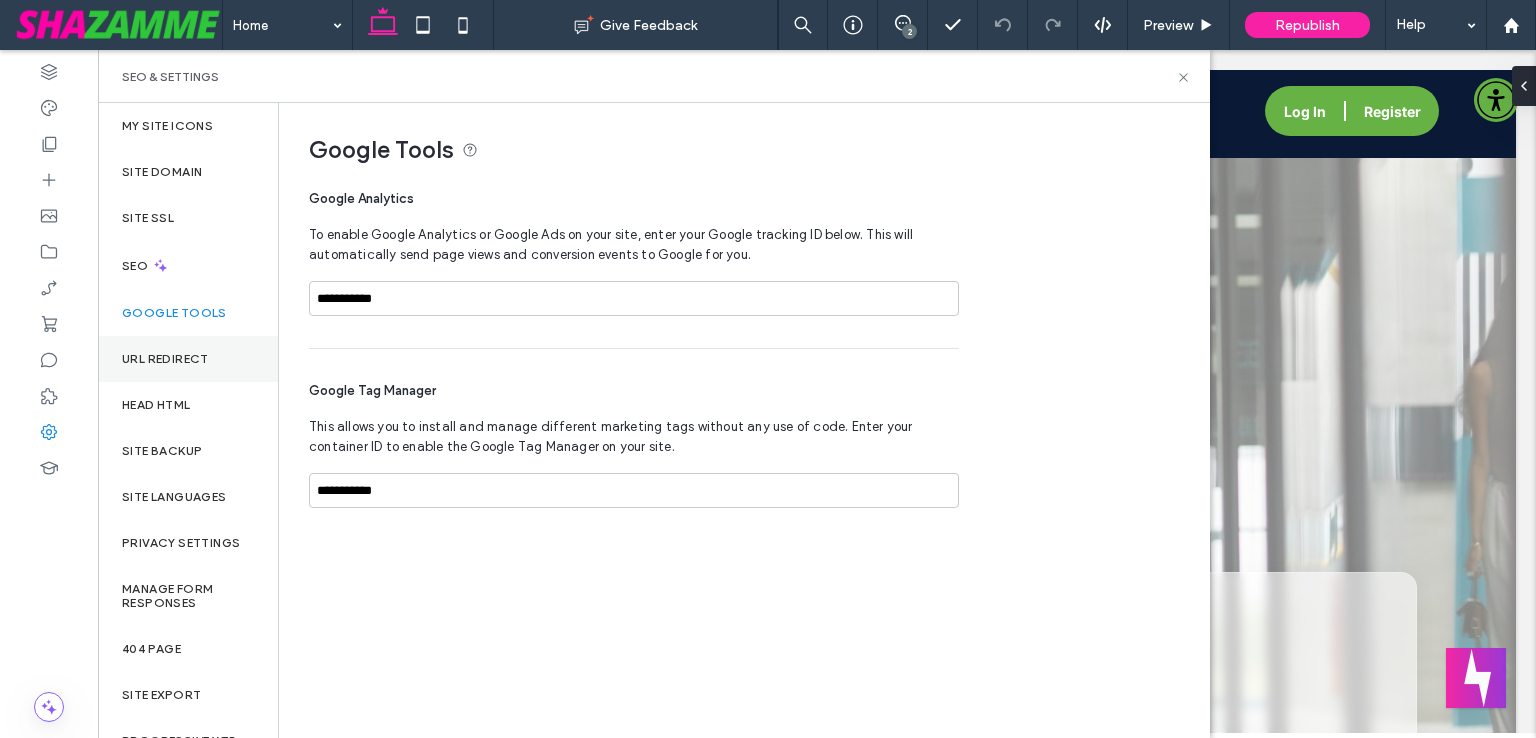 click on "URL Redirect" at bounding box center [165, 359] 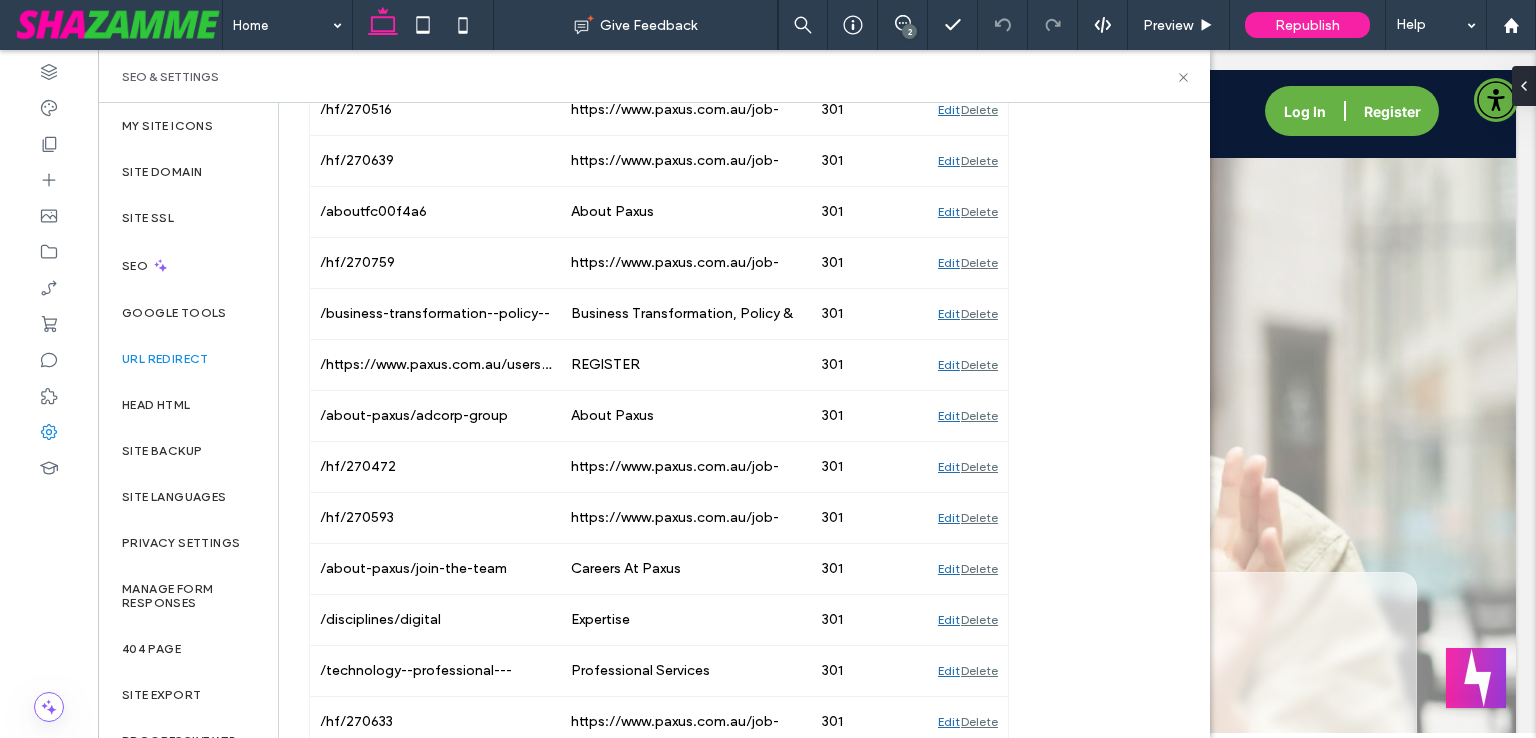 scroll, scrollTop: 1738, scrollLeft: 0, axis: vertical 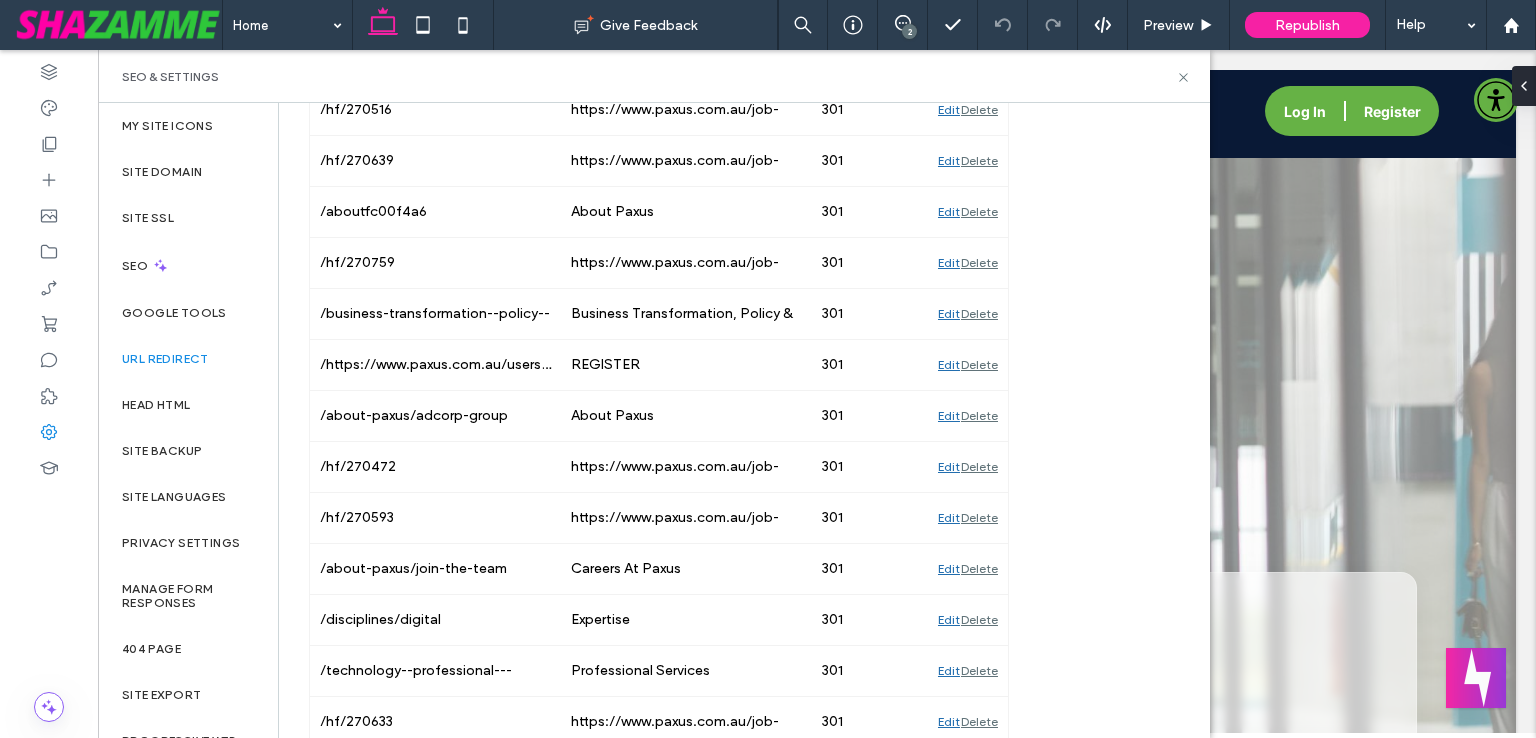 click on "Edit" at bounding box center [949, 569] 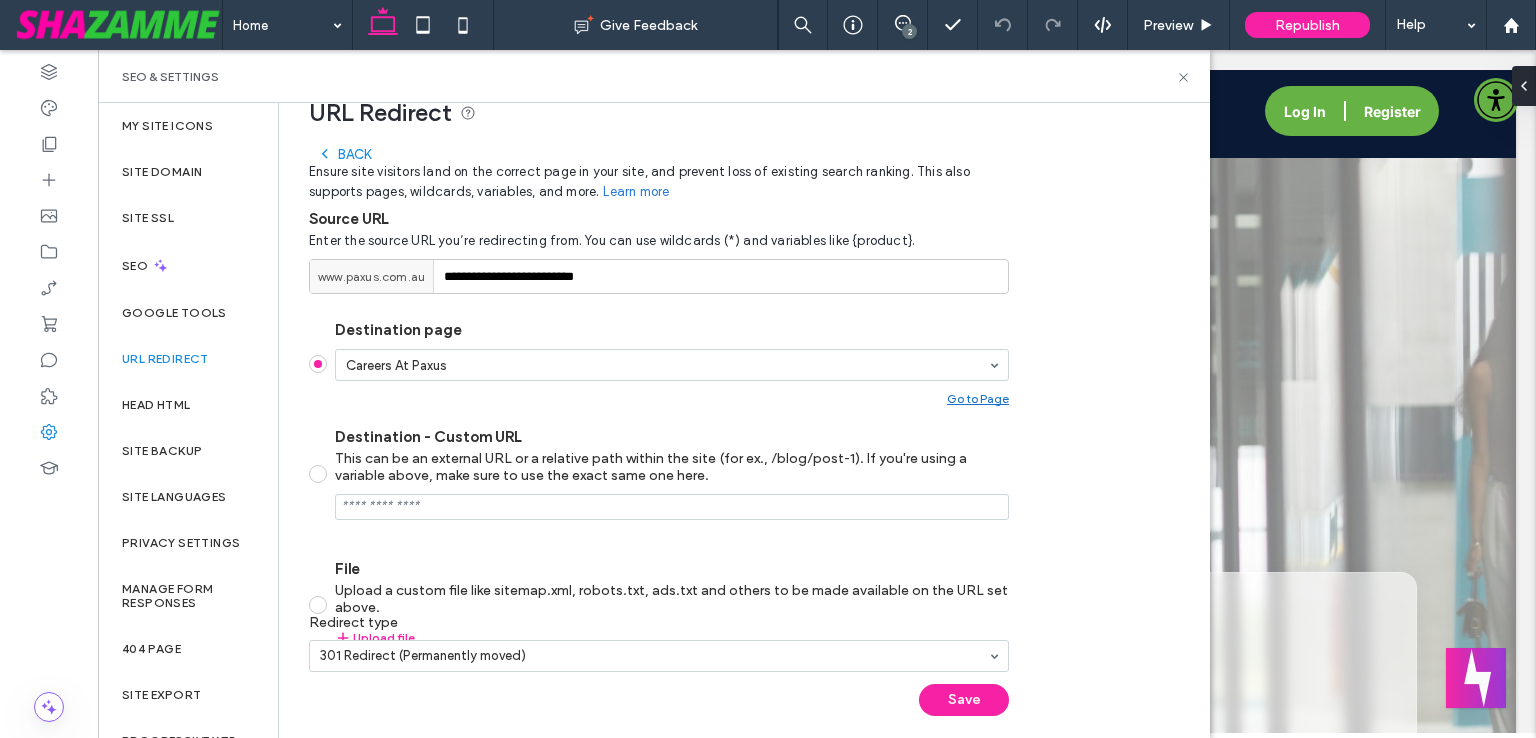 scroll, scrollTop: 36, scrollLeft: 0, axis: vertical 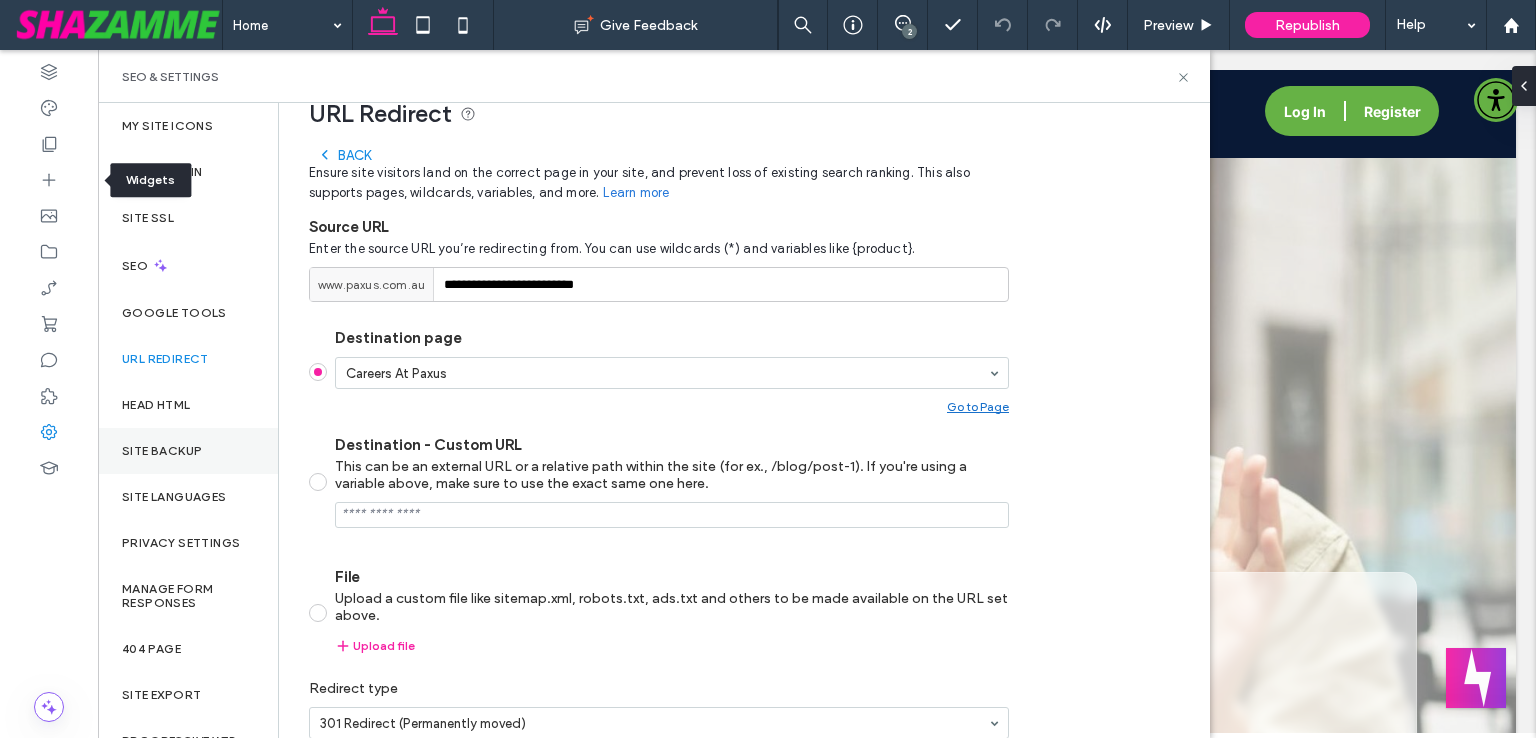 click at bounding box center (49, 144) 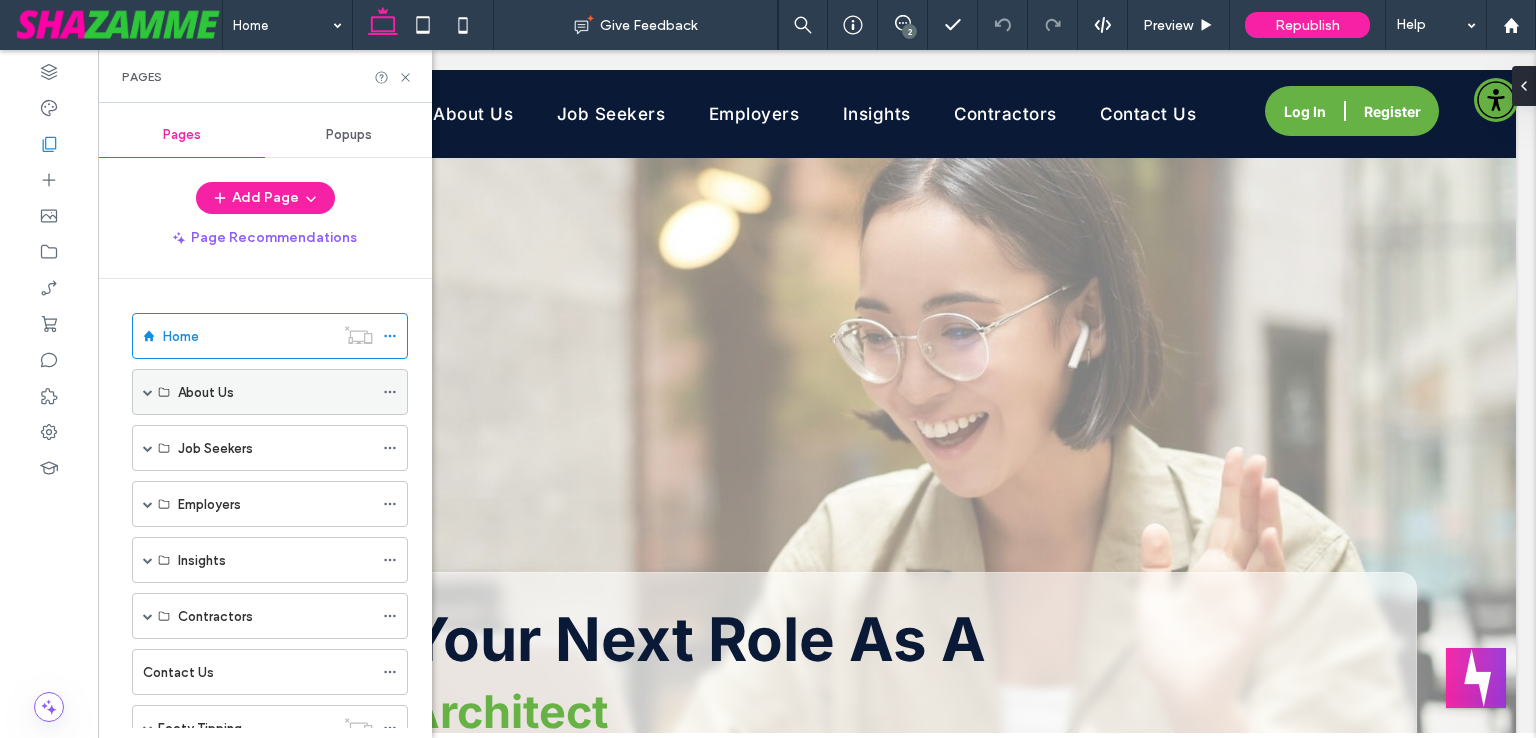 click at bounding box center [148, 392] 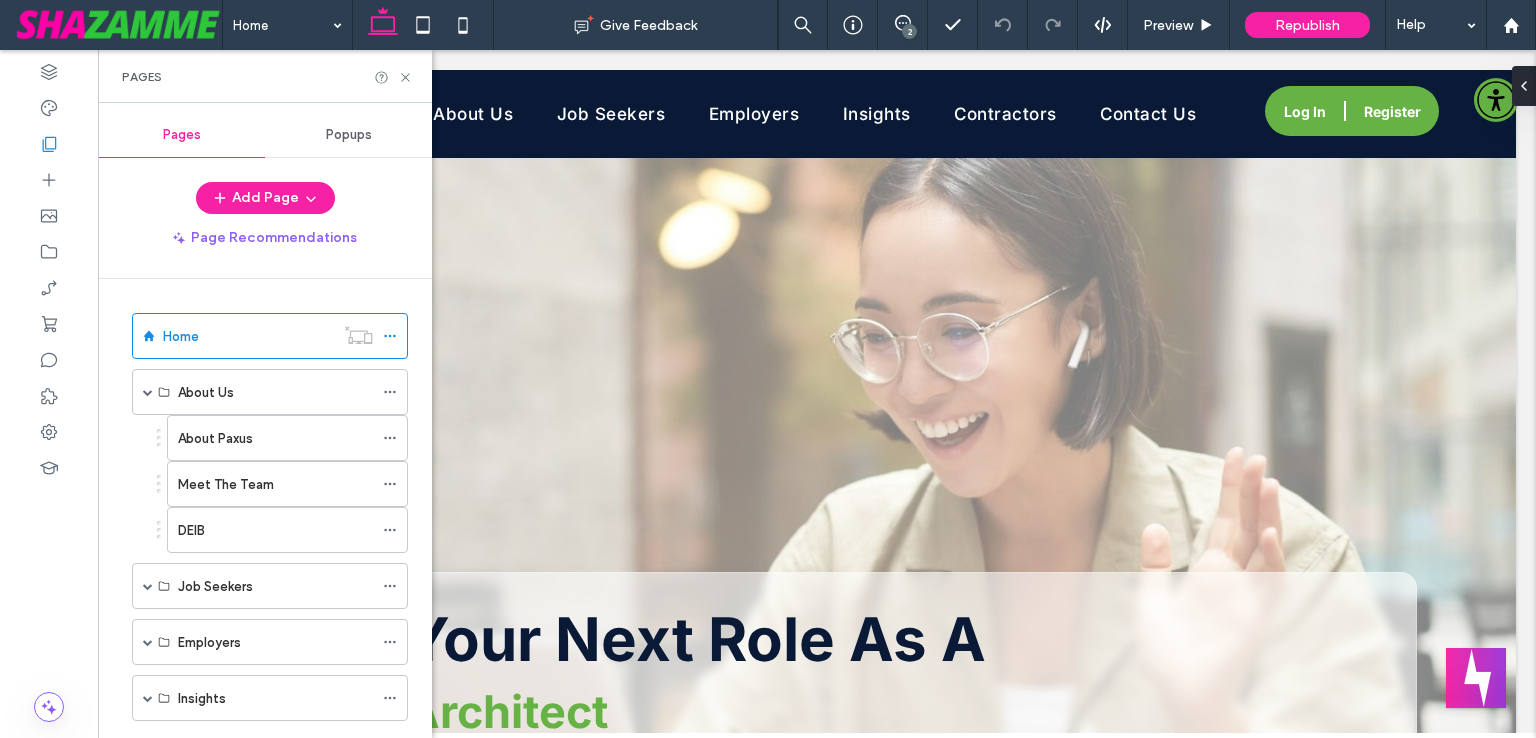 click at bounding box center [148, 586] 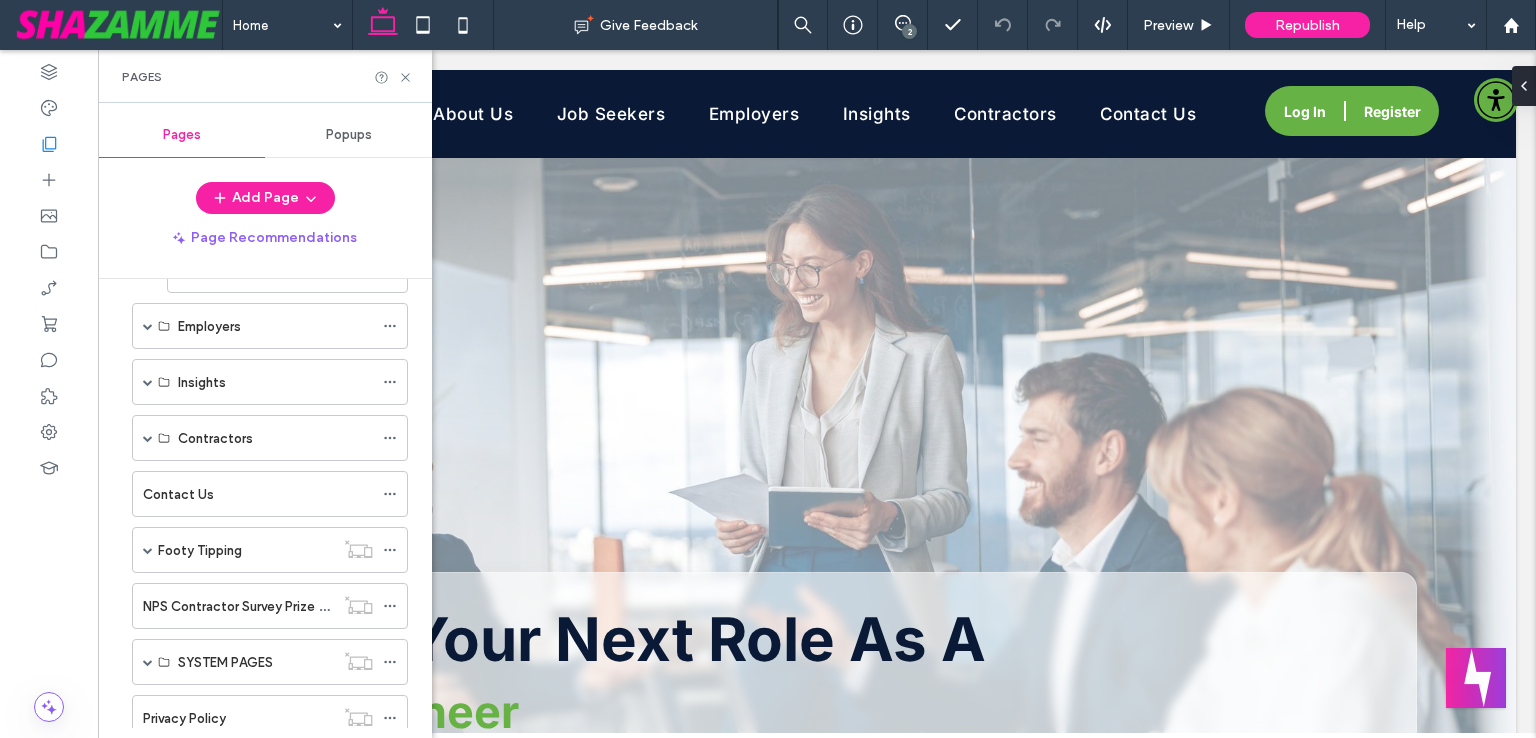 scroll, scrollTop: 0, scrollLeft: 0, axis: both 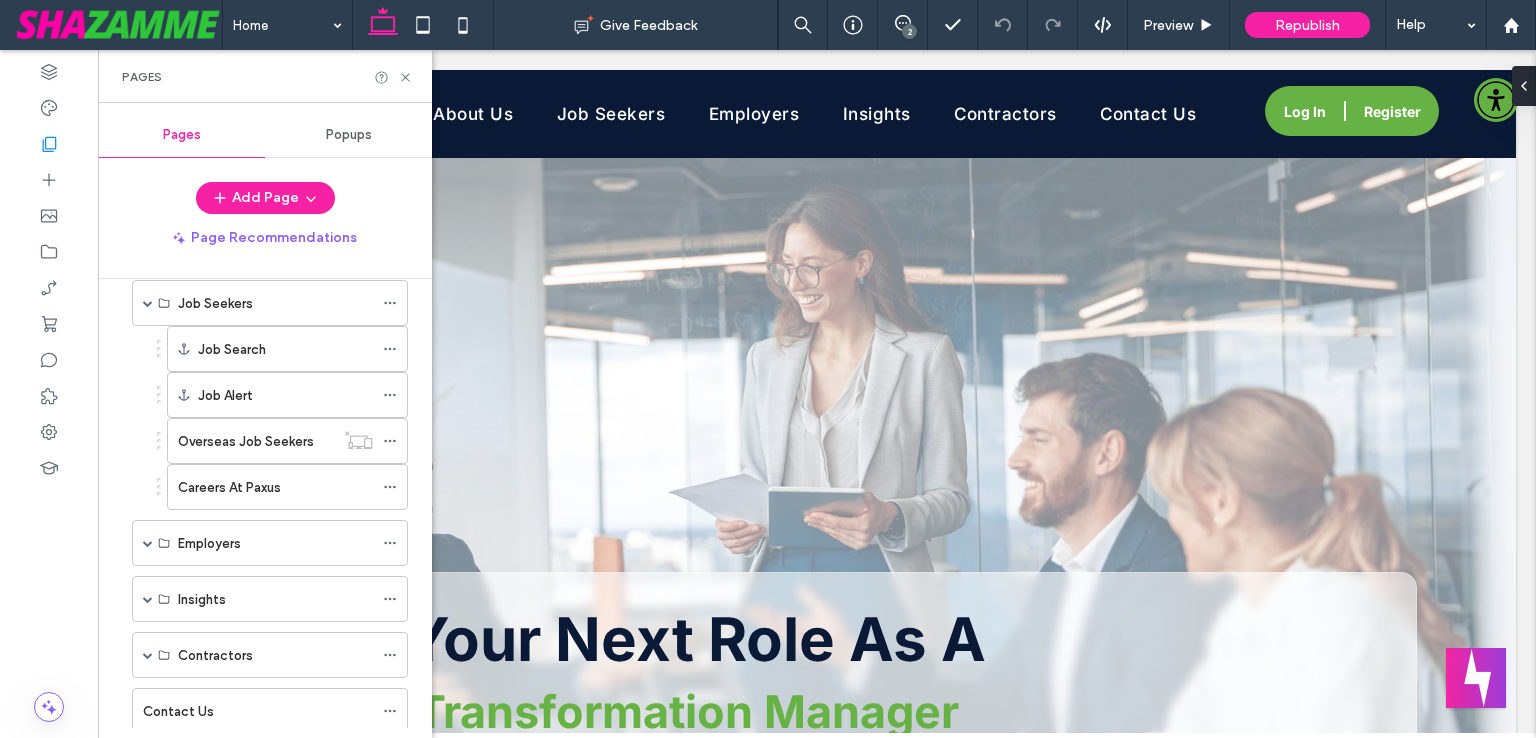 click on "Careers At Paxus" at bounding box center (275, 487) 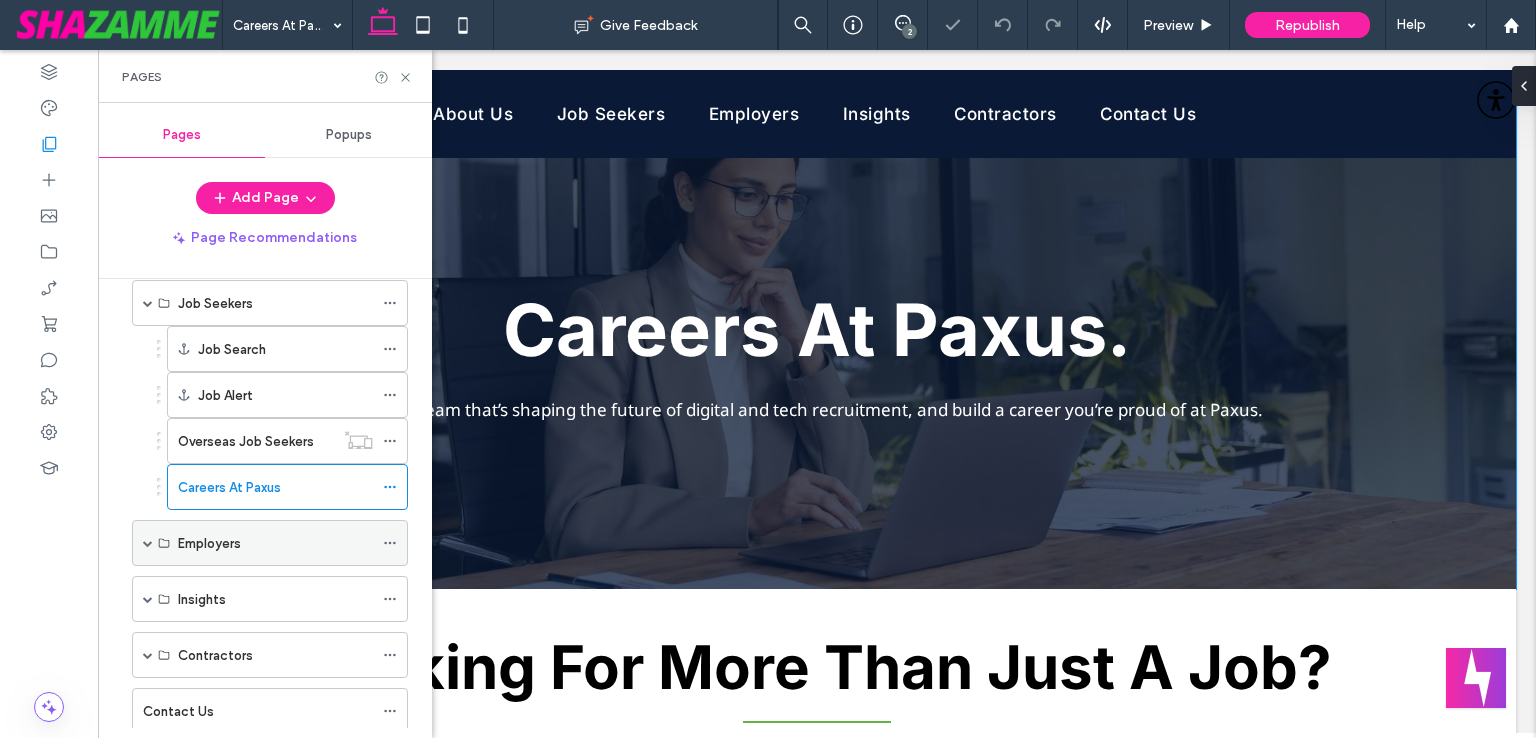 scroll, scrollTop: 0, scrollLeft: 0, axis: both 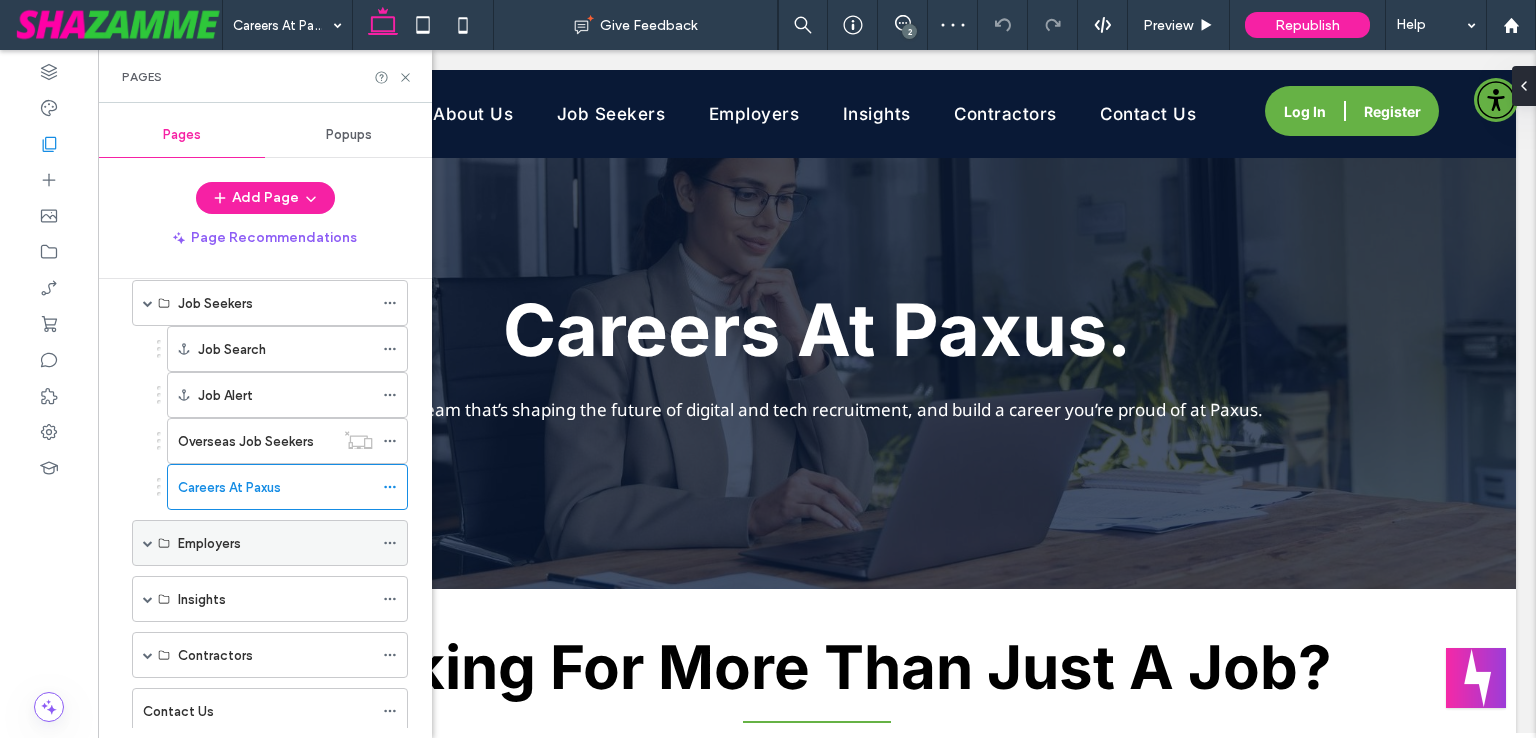 click at bounding box center [148, 543] 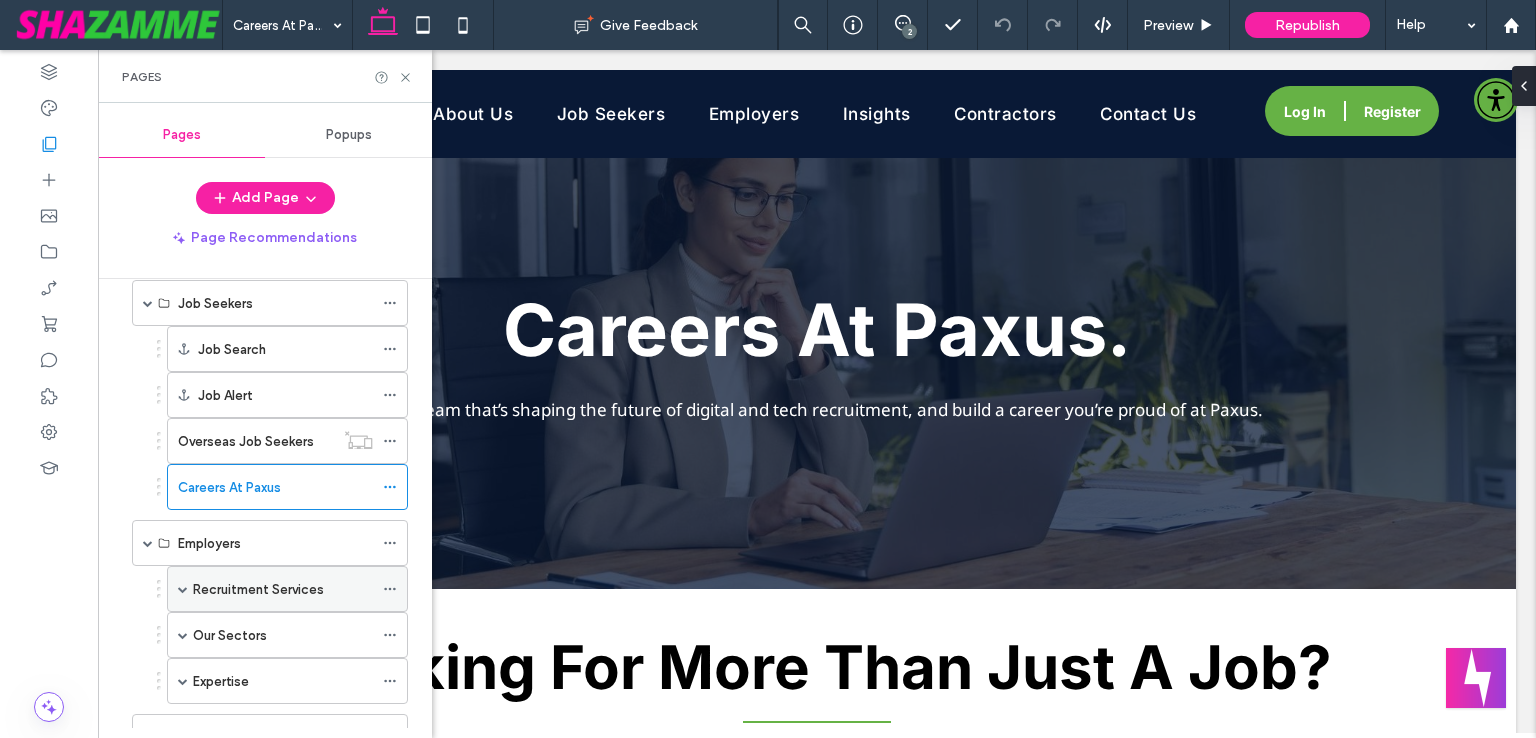 scroll, scrollTop: 783, scrollLeft: 0, axis: vertical 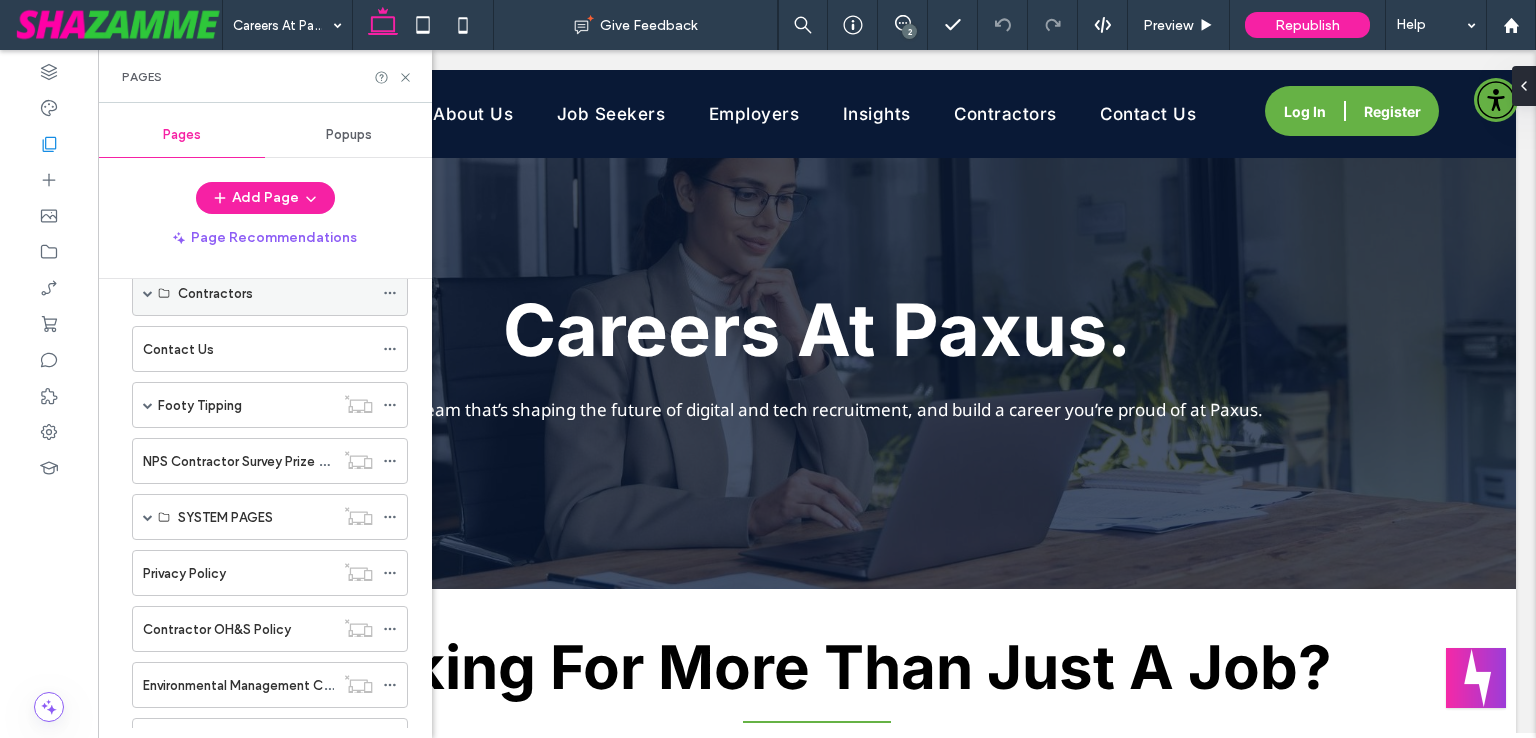 click at bounding box center (148, 293) 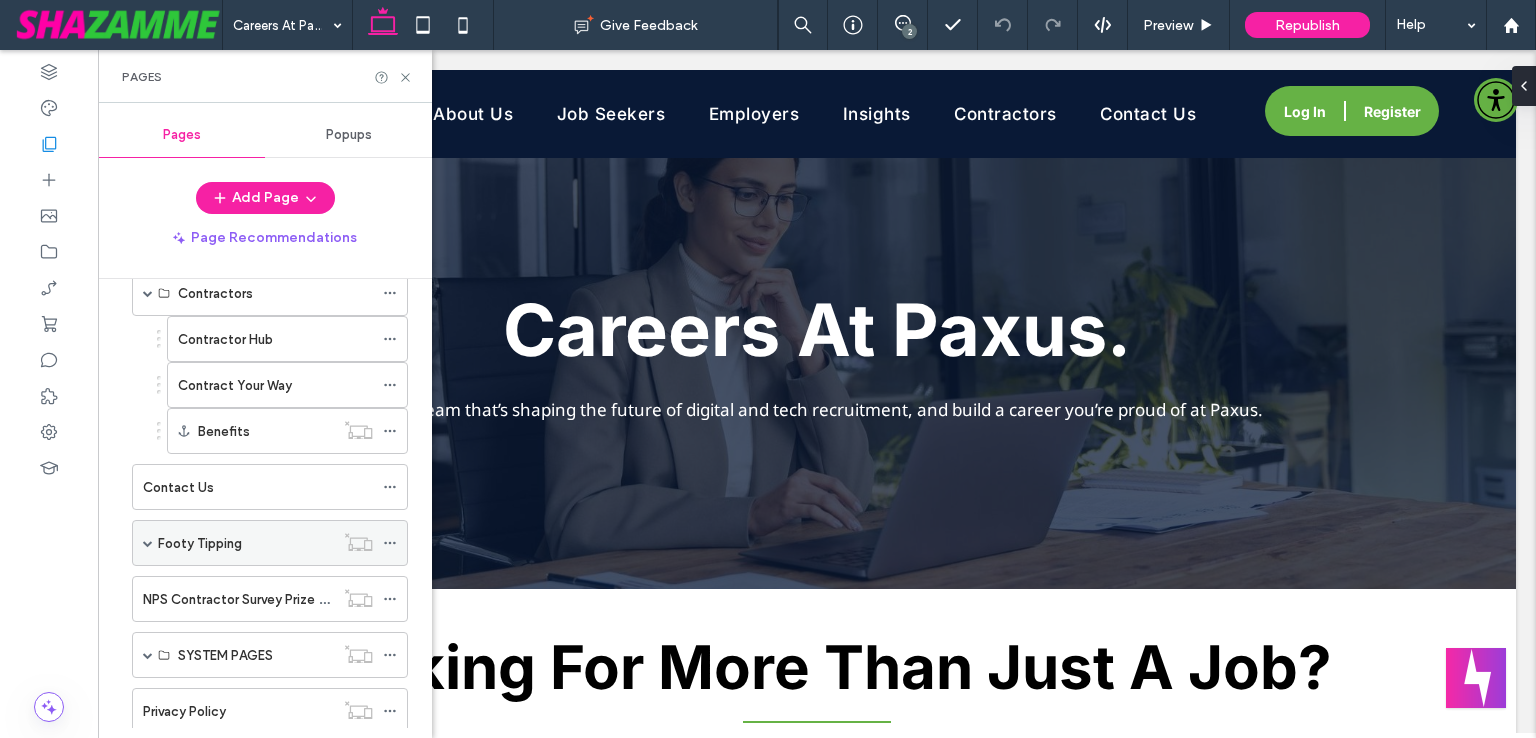 click at bounding box center [148, 543] 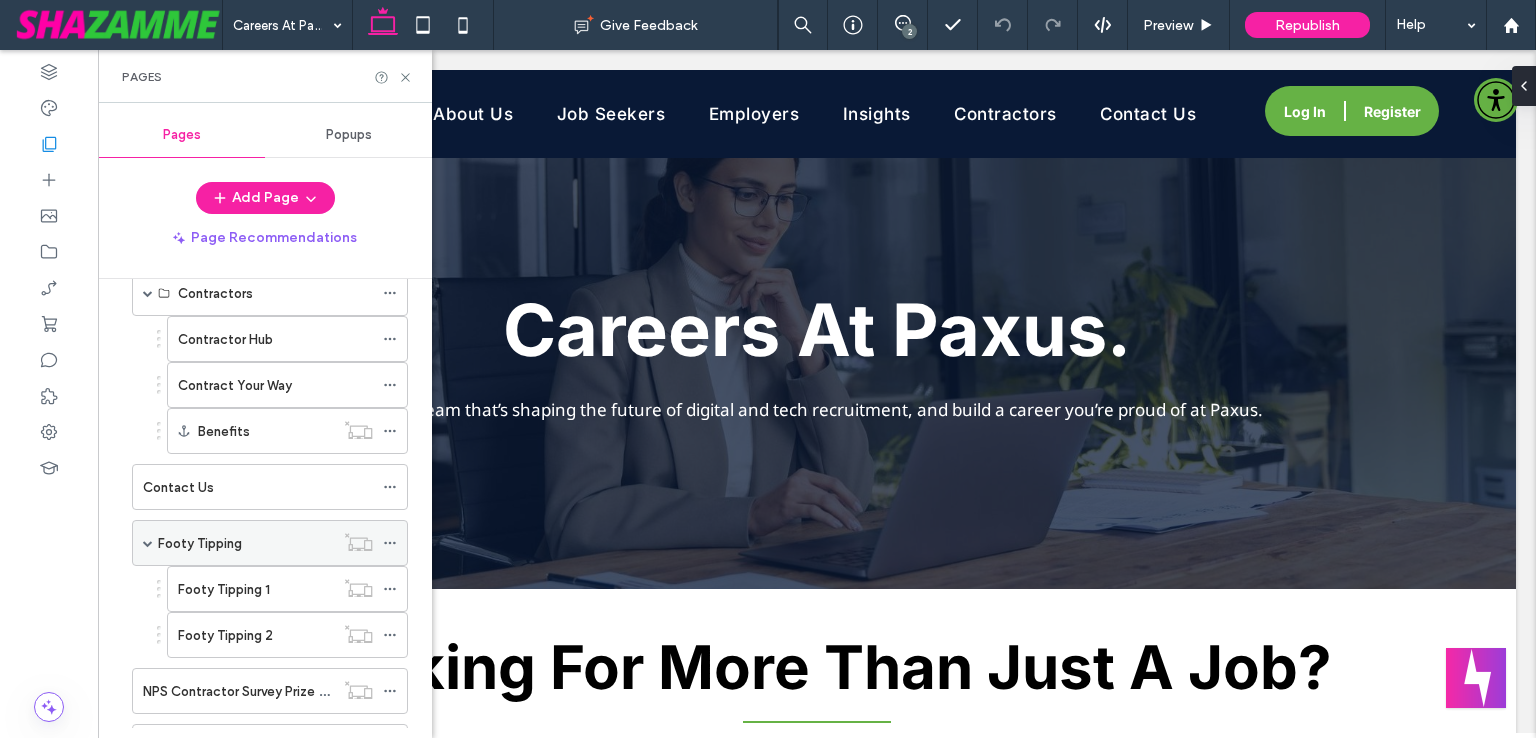 scroll, scrollTop: 1283, scrollLeft: 0, axis: vertical 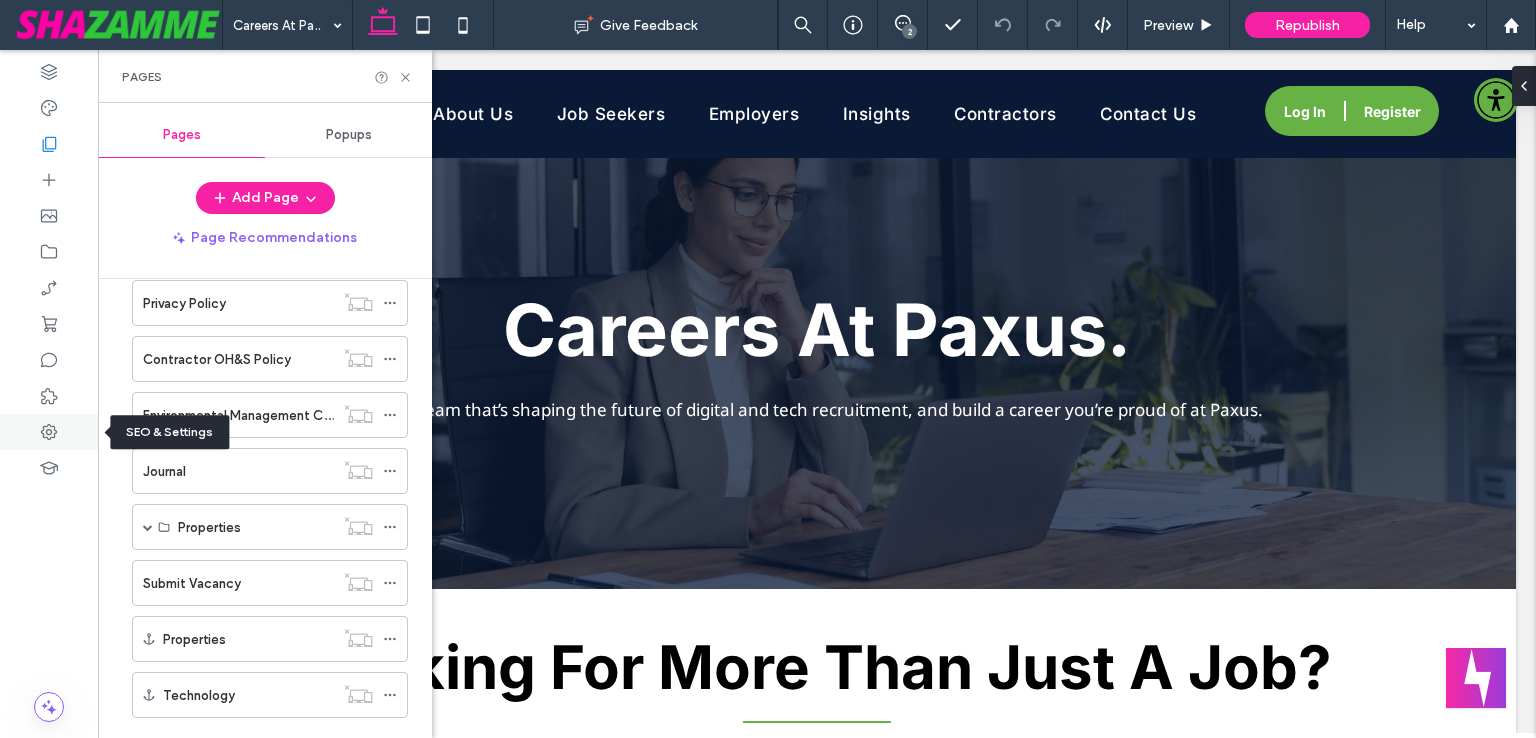 click at bounding box center (49, 432) 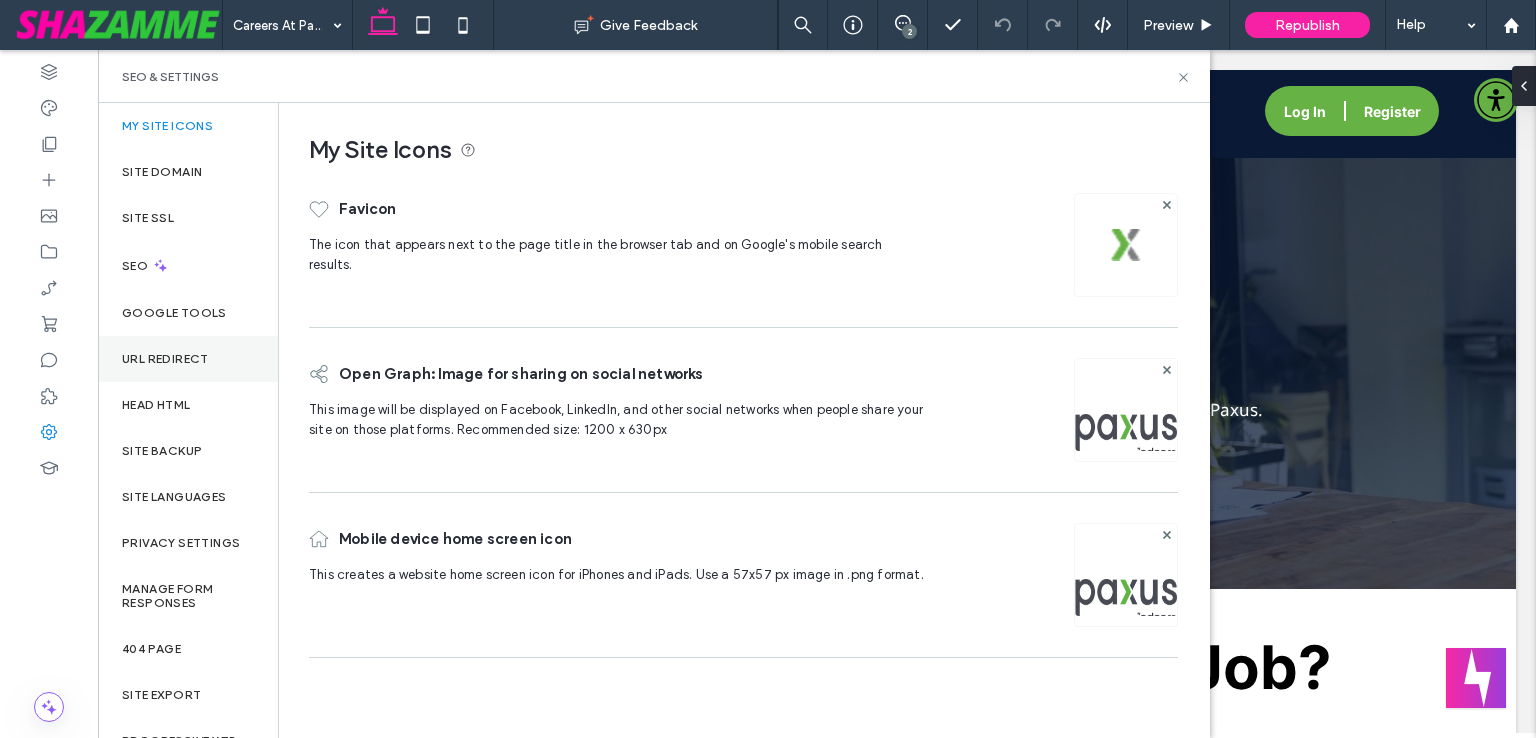 click on "URL Redirect" at bounding box center [165, 359] 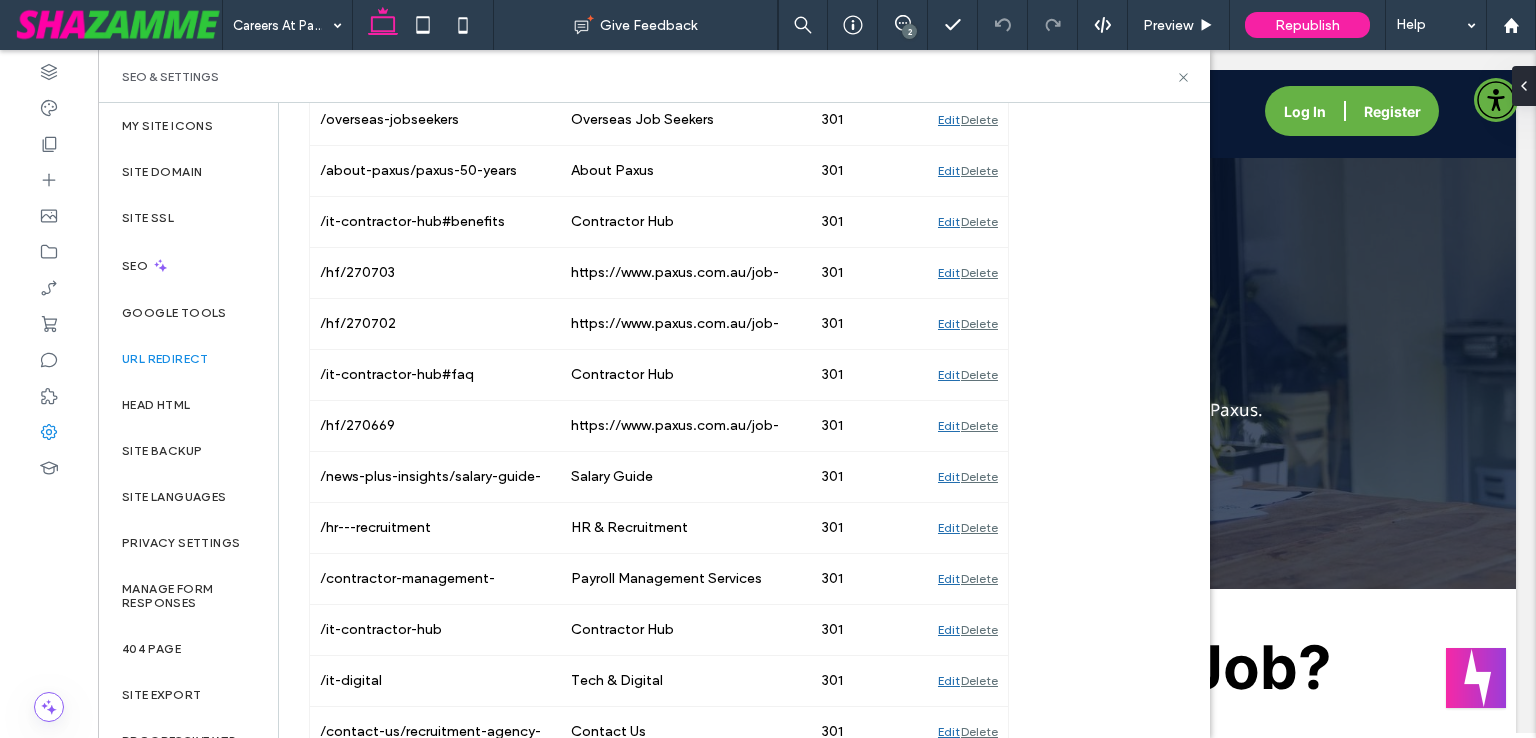 scroll, scrollTop: 0, scrollLeft: 0, axis: both 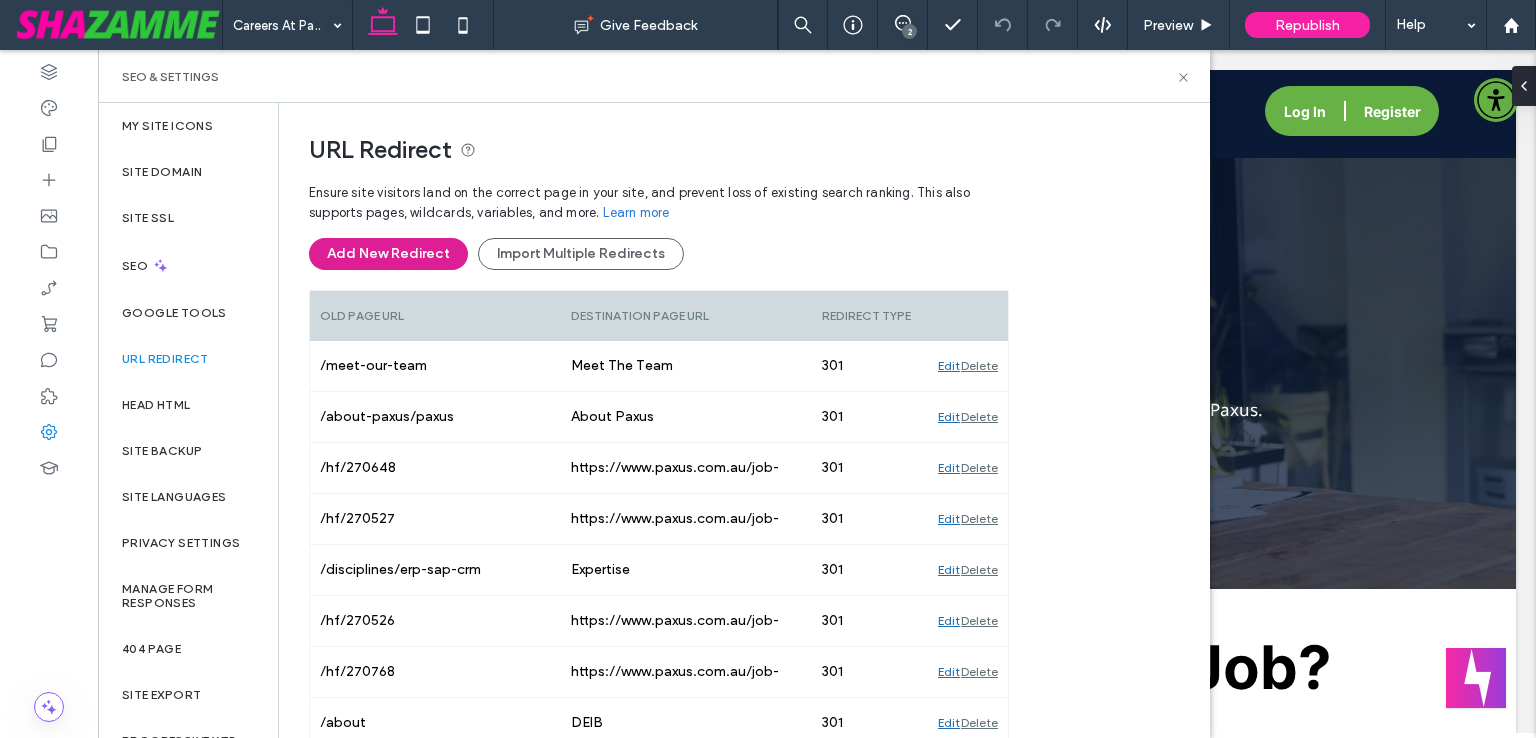 click on "Add New Redirect" at bounding box center (388, 254) 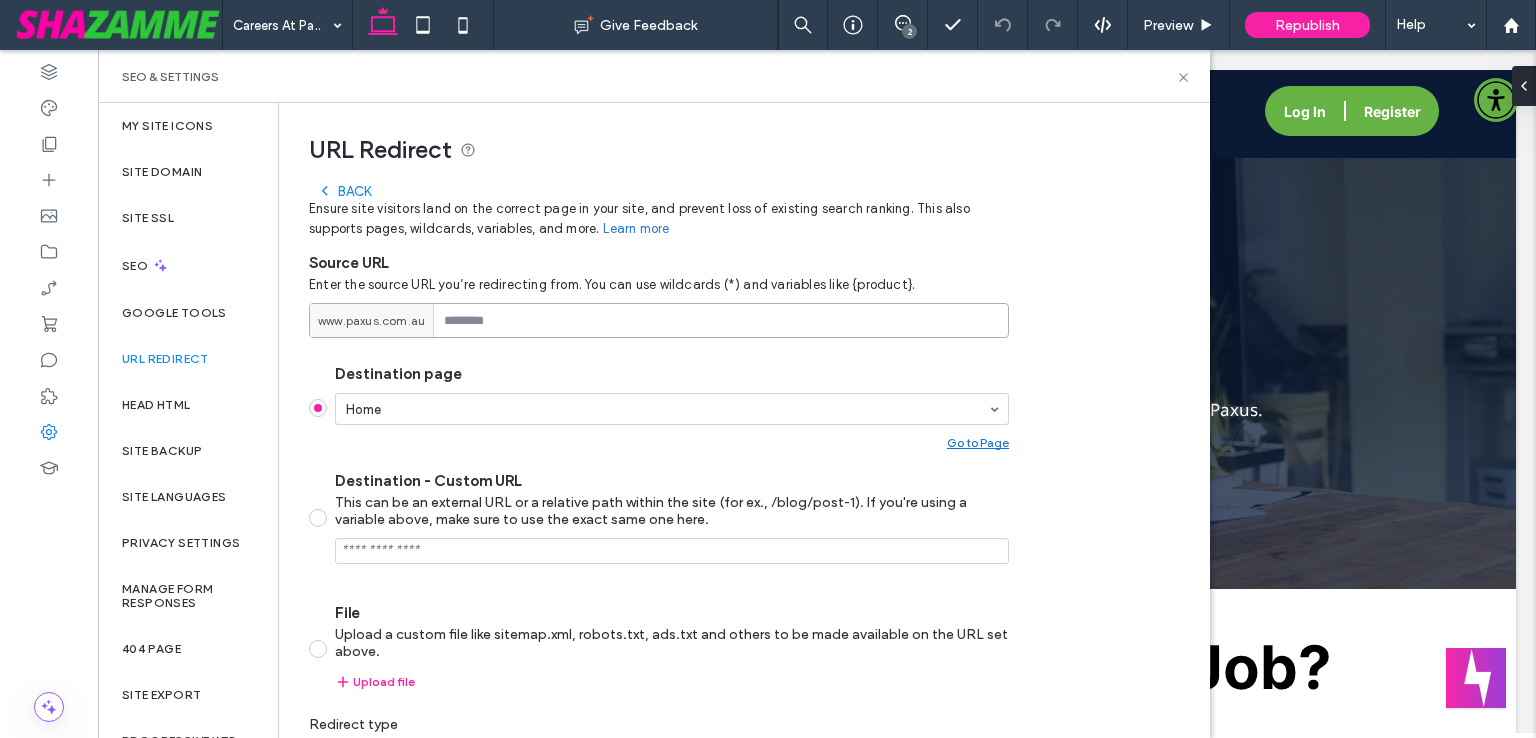 click at bounding box center [659, 320] 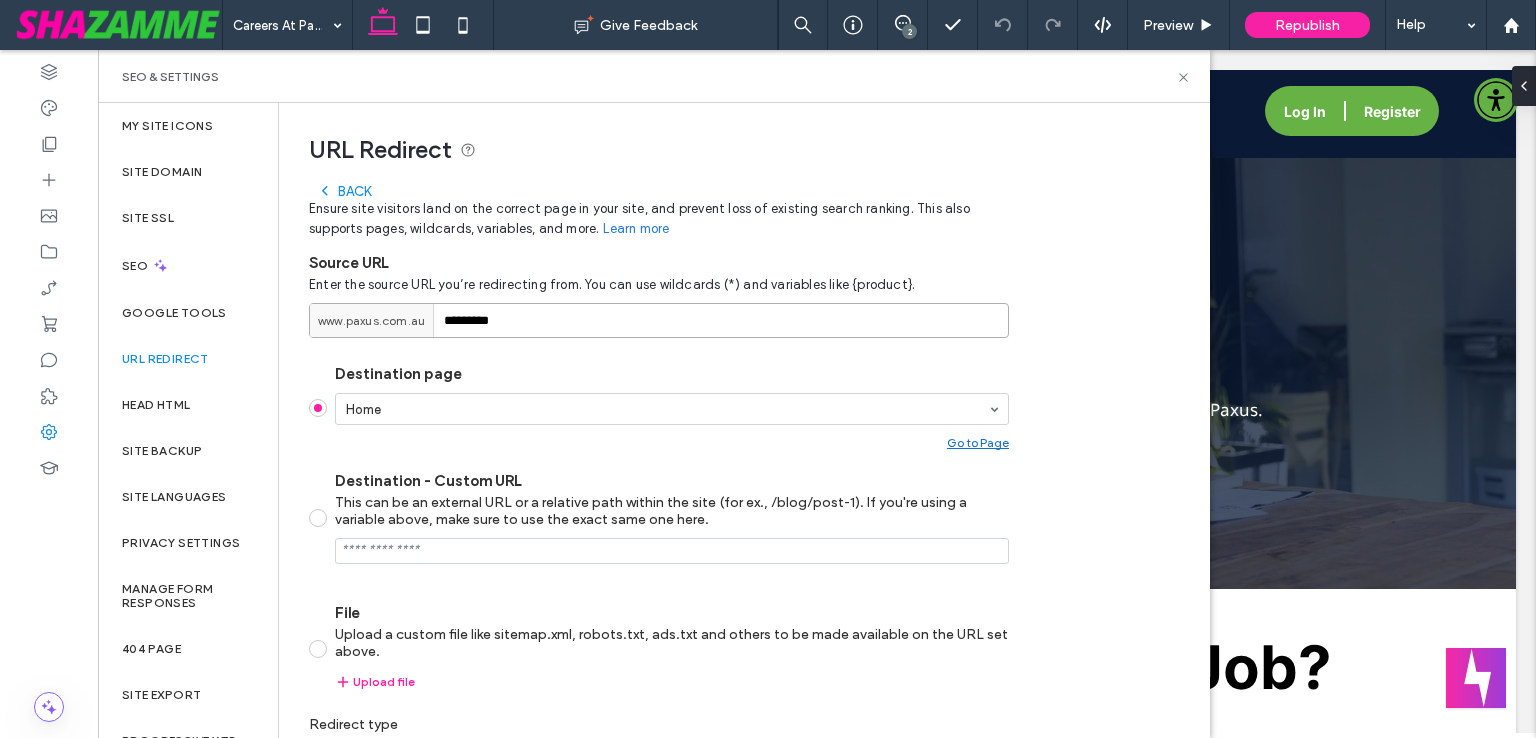 drag, startPoint x: 568, startPoint y: 325, endPoint x: 268, endPoint y: 293, distance: 301.70184 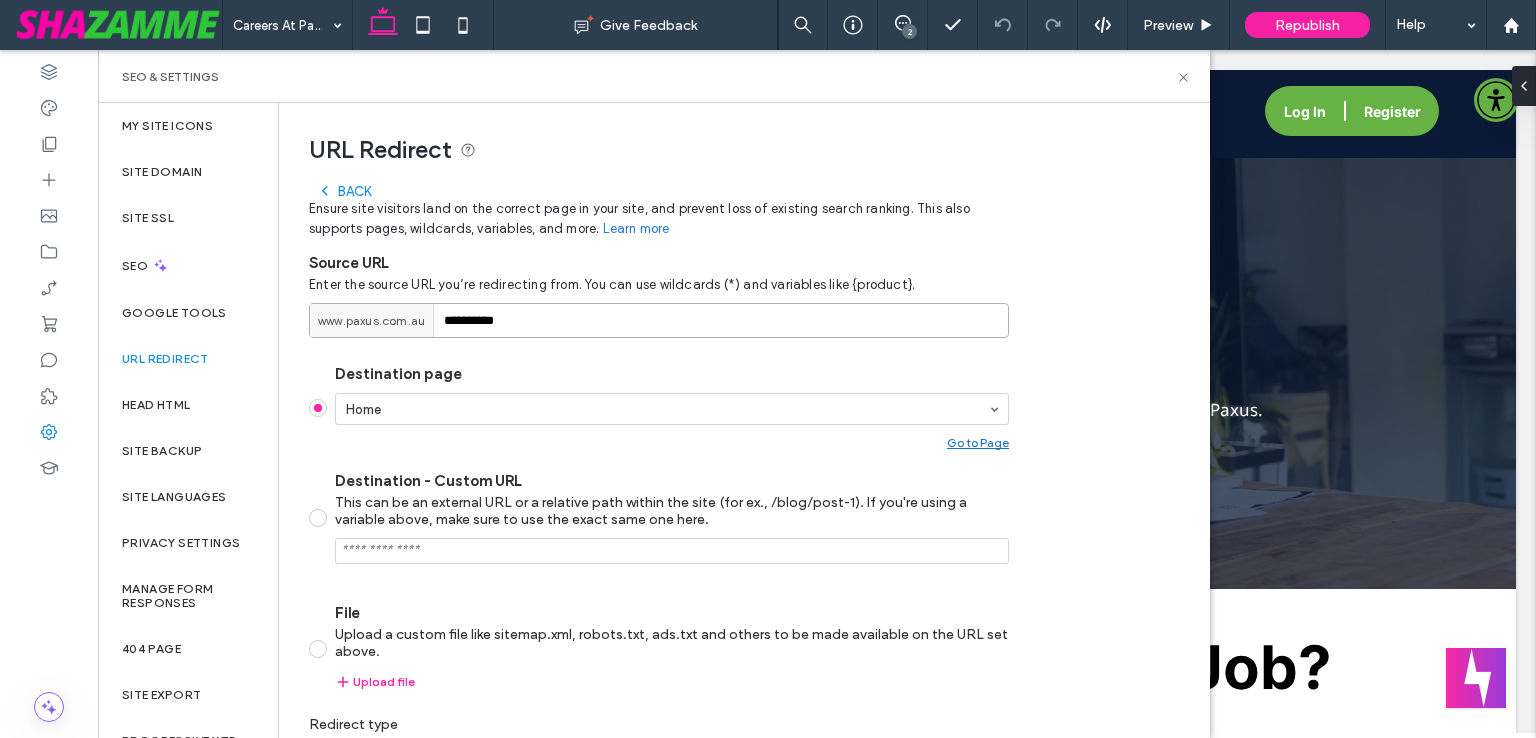 type on "*********" 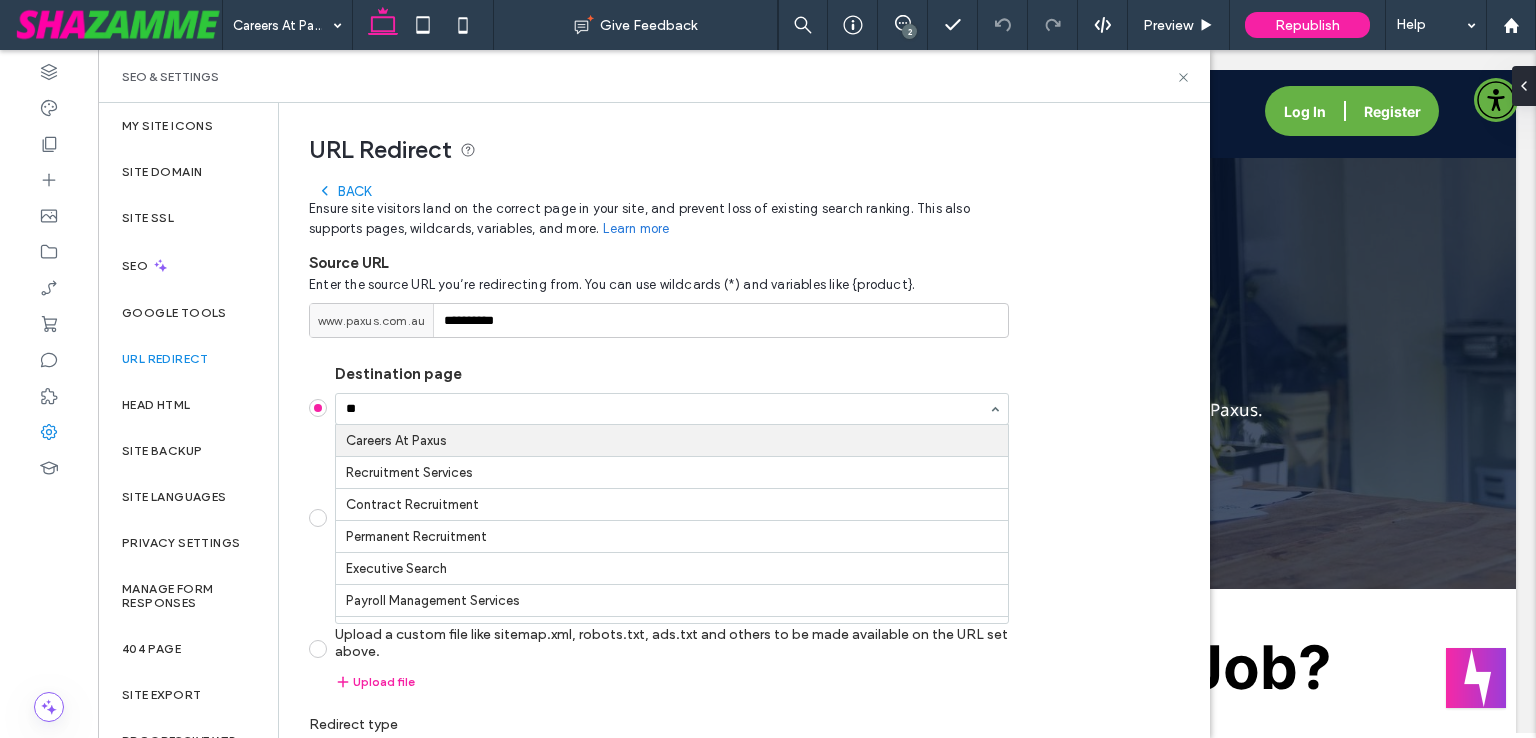 type on "***" 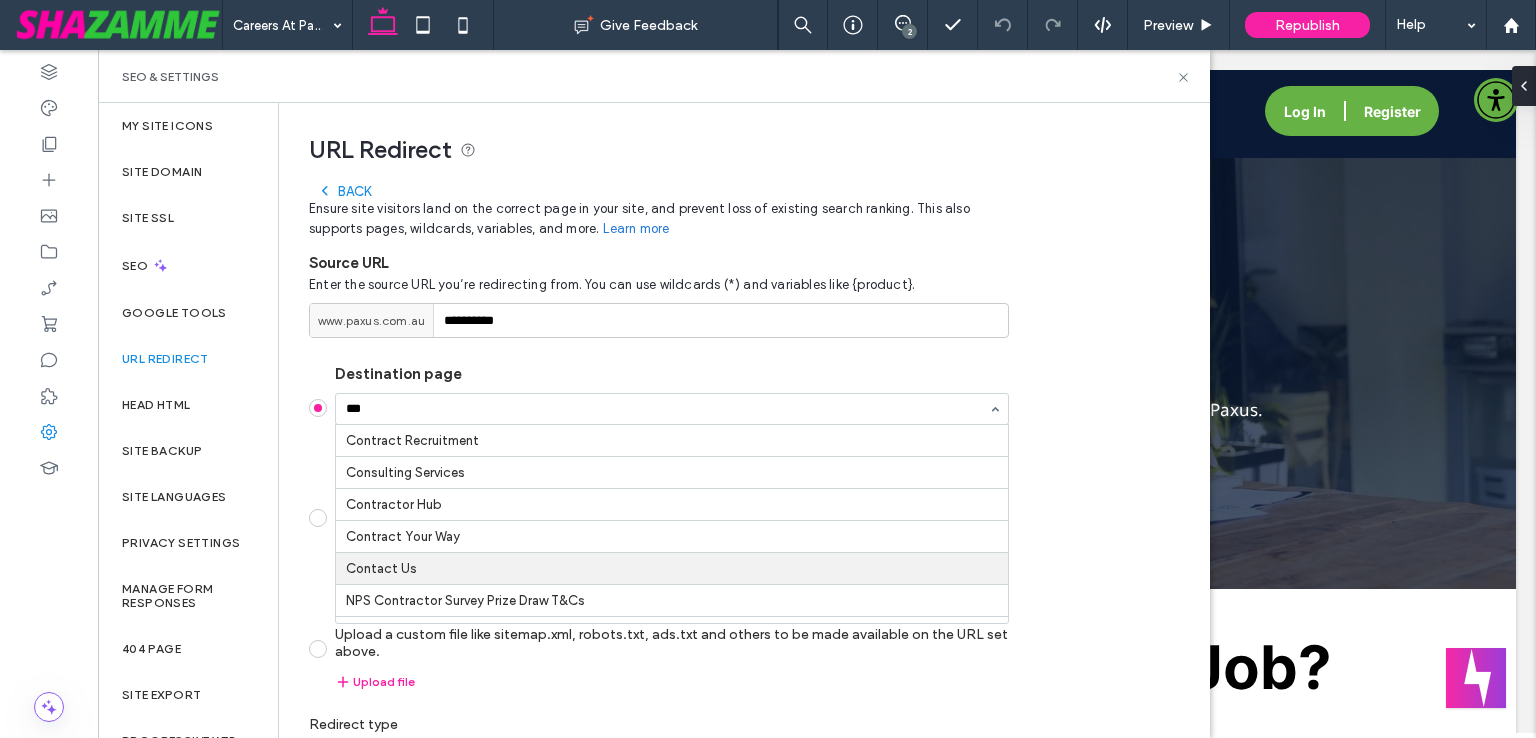 type 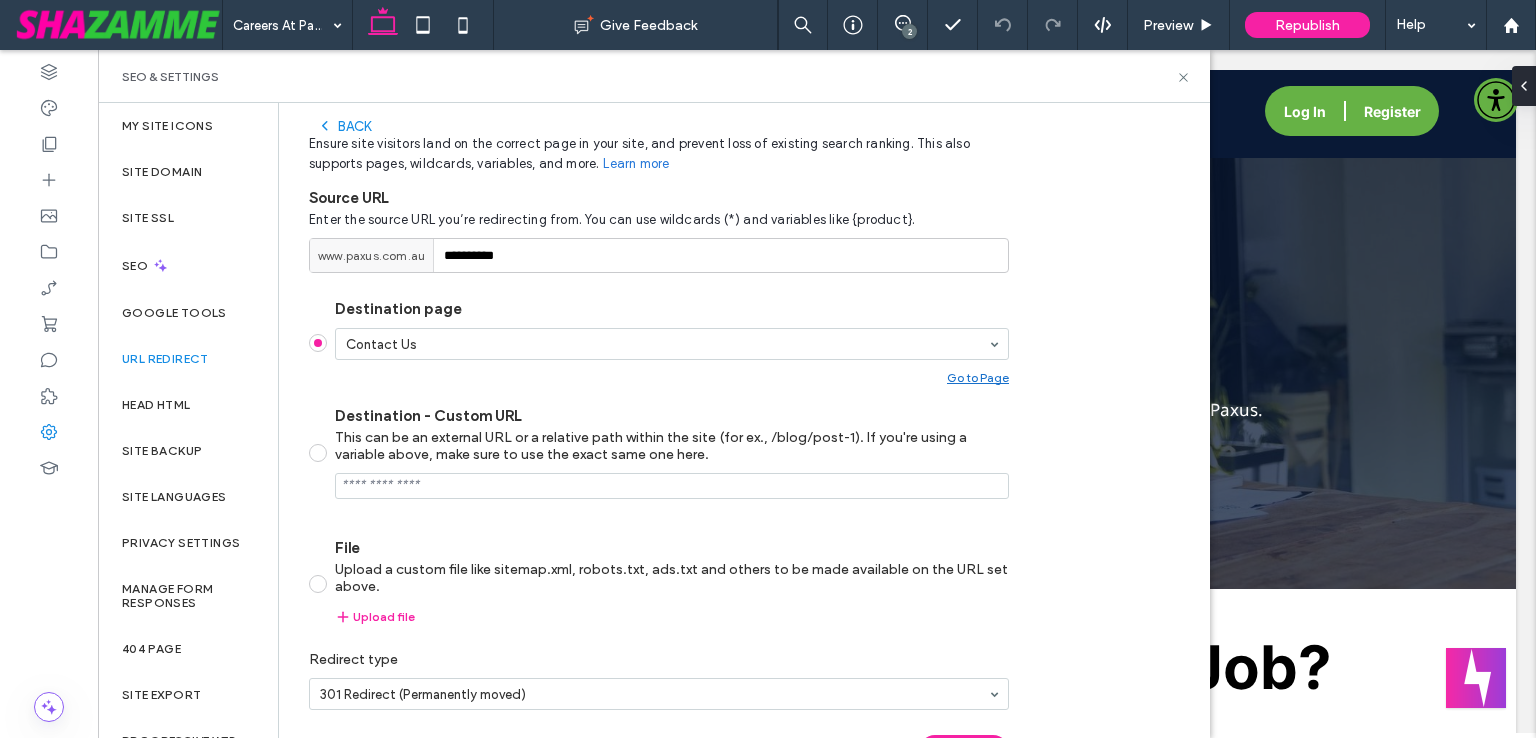 scroll, scrollTop: 116, scrollLeft: 0, axis: vertical 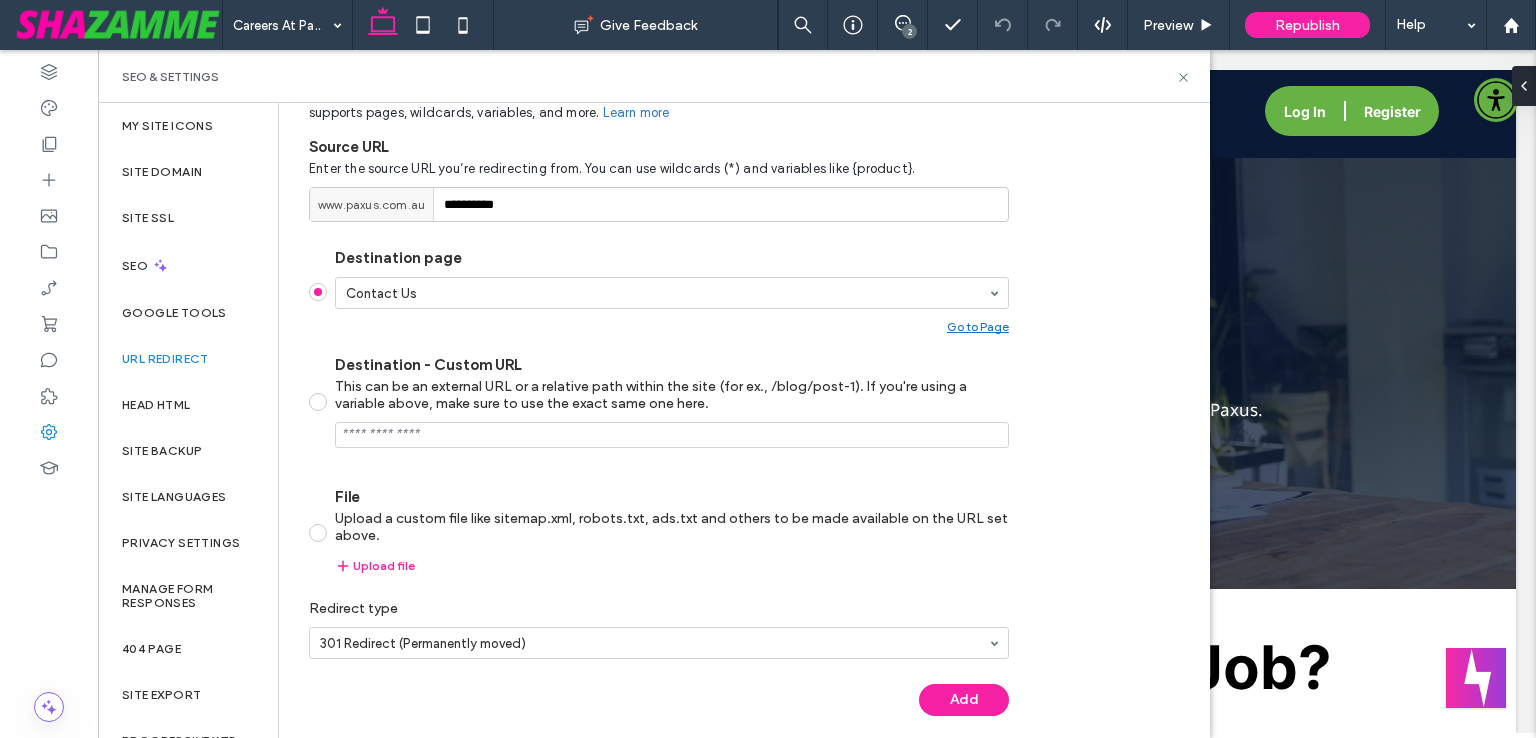 click on "Add" at bounding box center (964, 700) 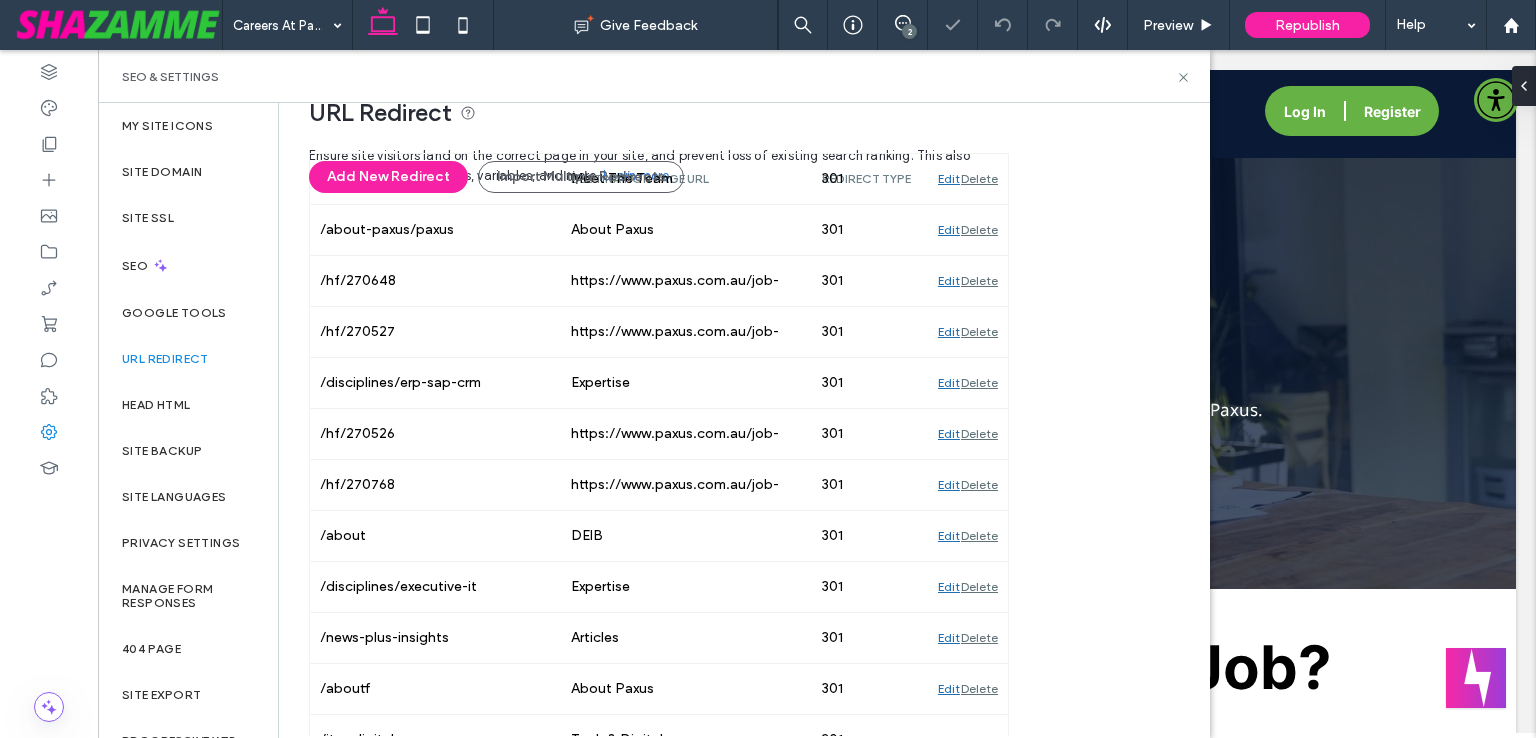 scroll, scrollTop: 36, scrollLeft: 0, axis: vertical 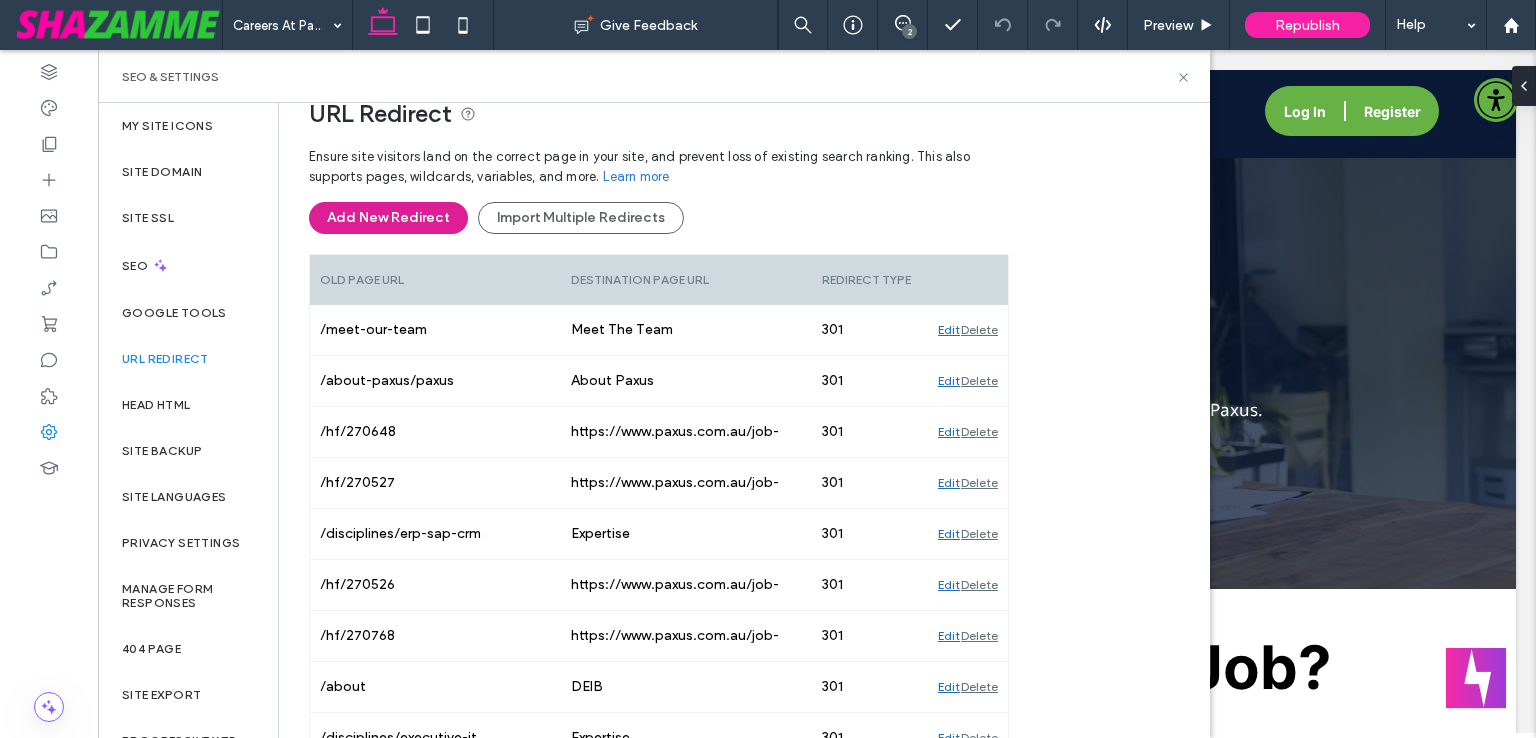 click on "Add New Redirect" at bounding box center (388, 218) 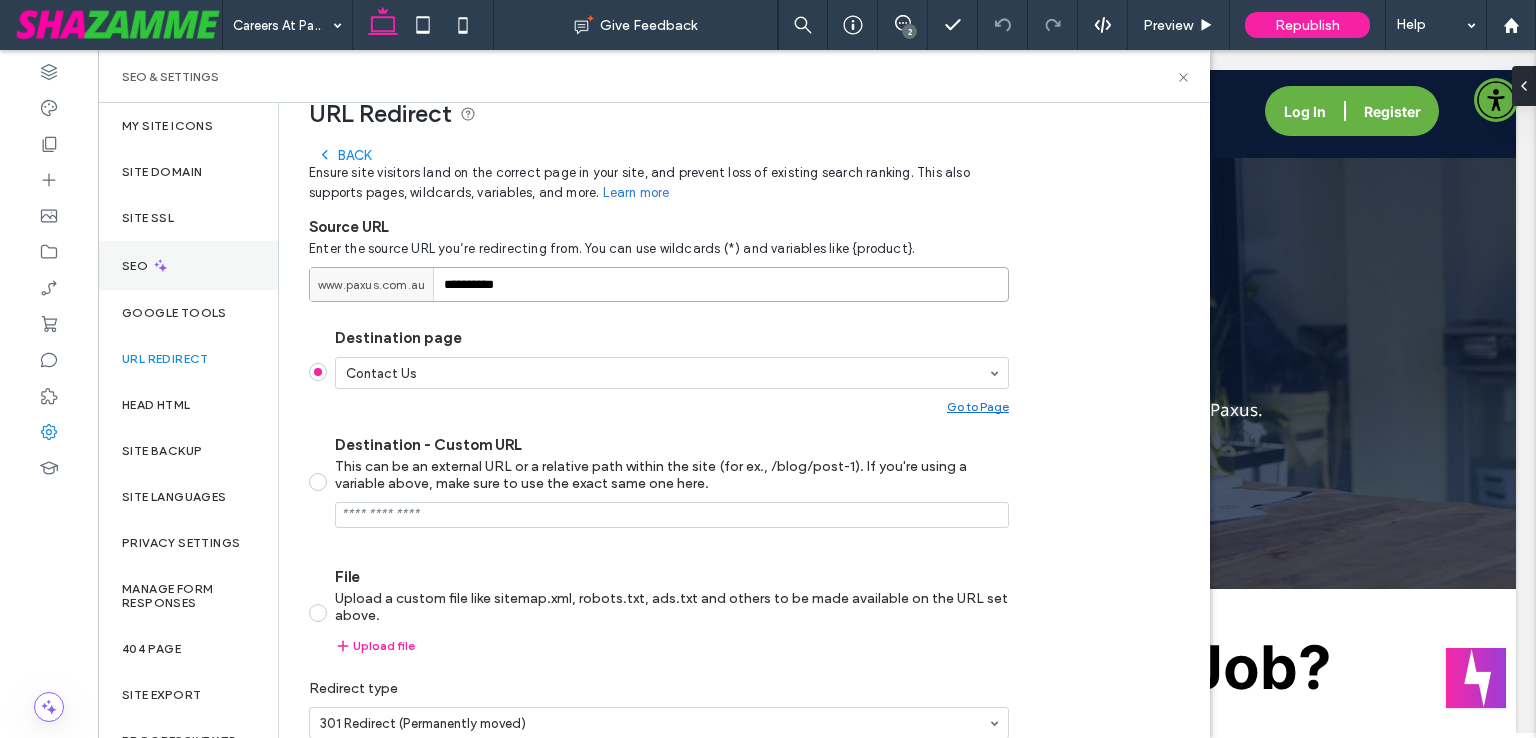 drag, startPoint x: 488, startPoint y: 277, endPoint x: 201, endPoint y: 257, distance: 287.696 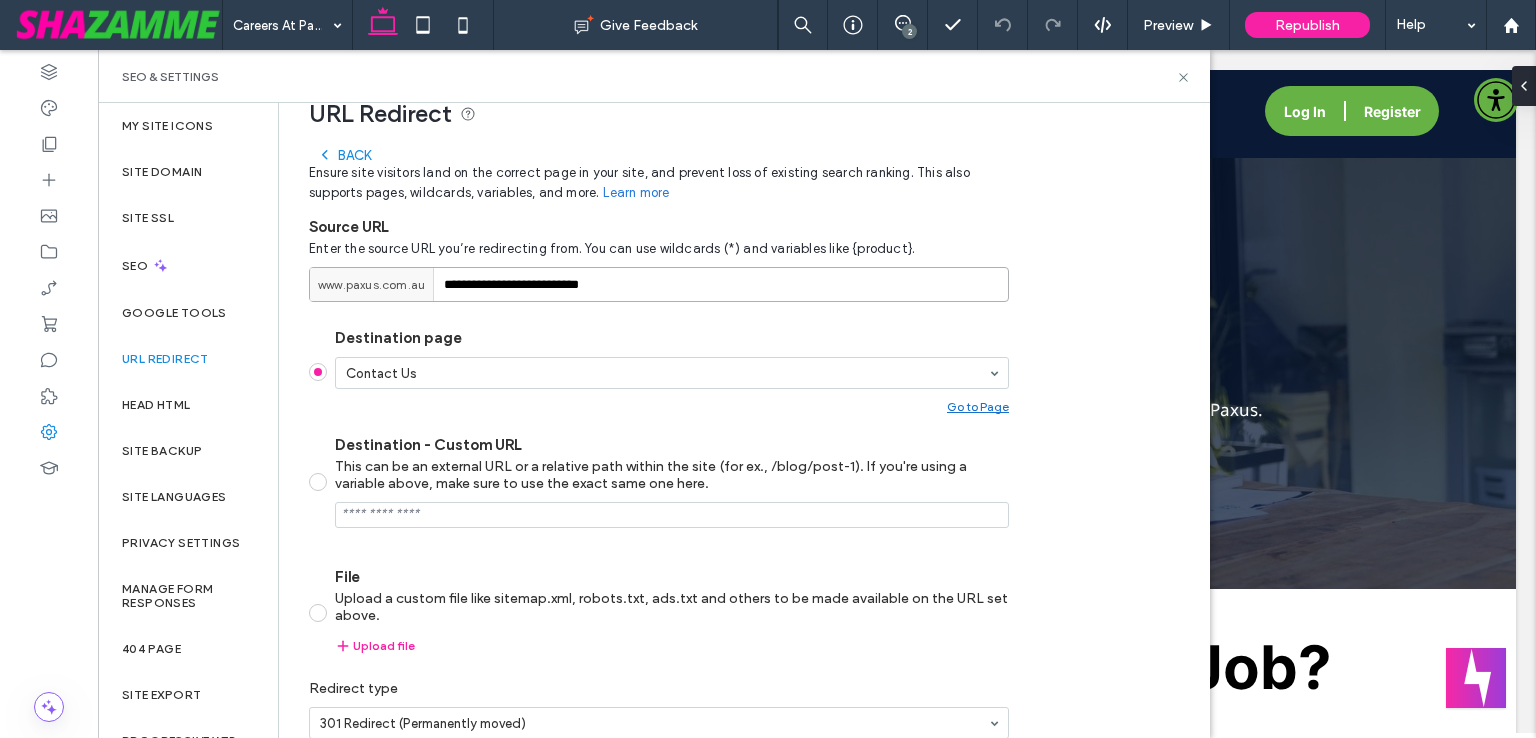 type on "**********" 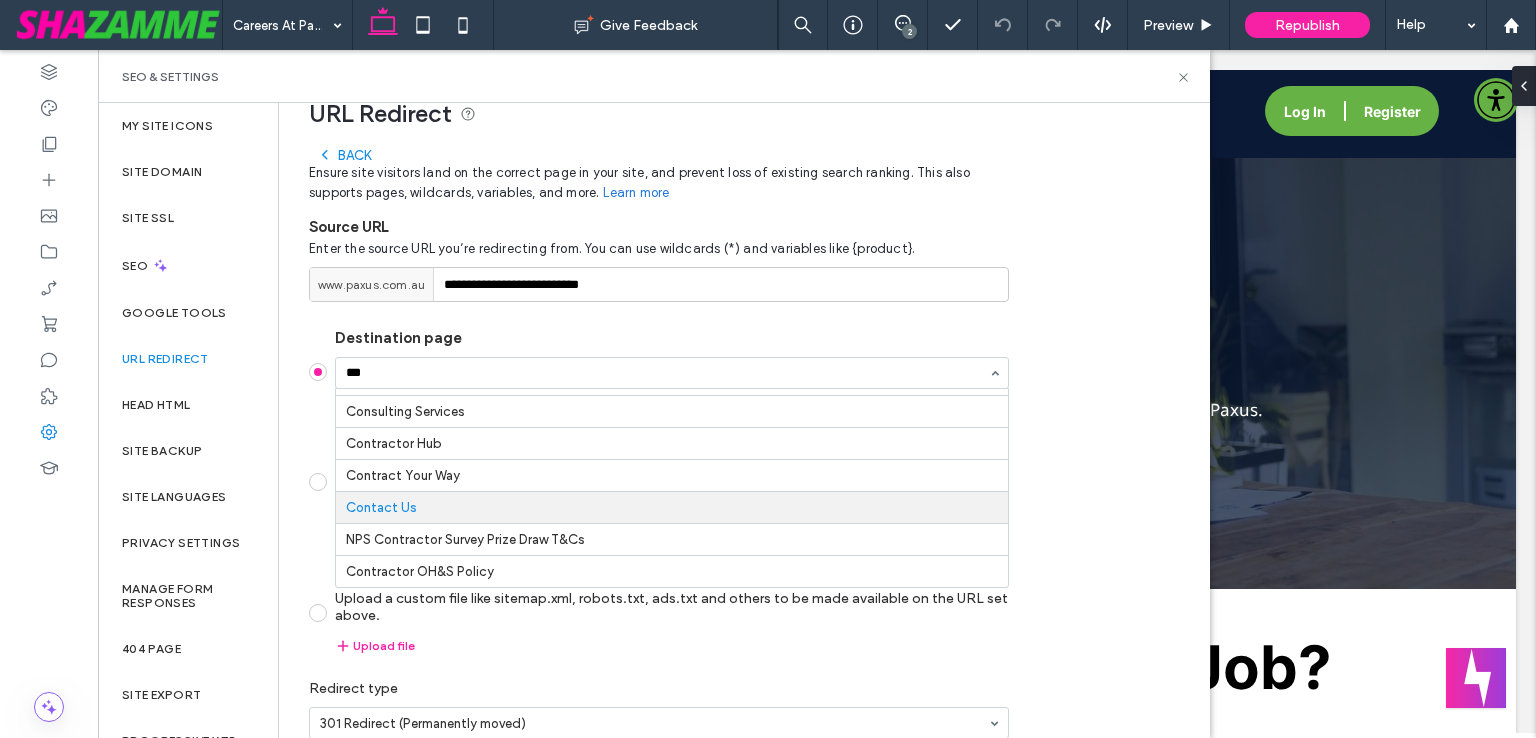 scroll, scrollTop: 30, scrollLeft: 0, axis: vertical 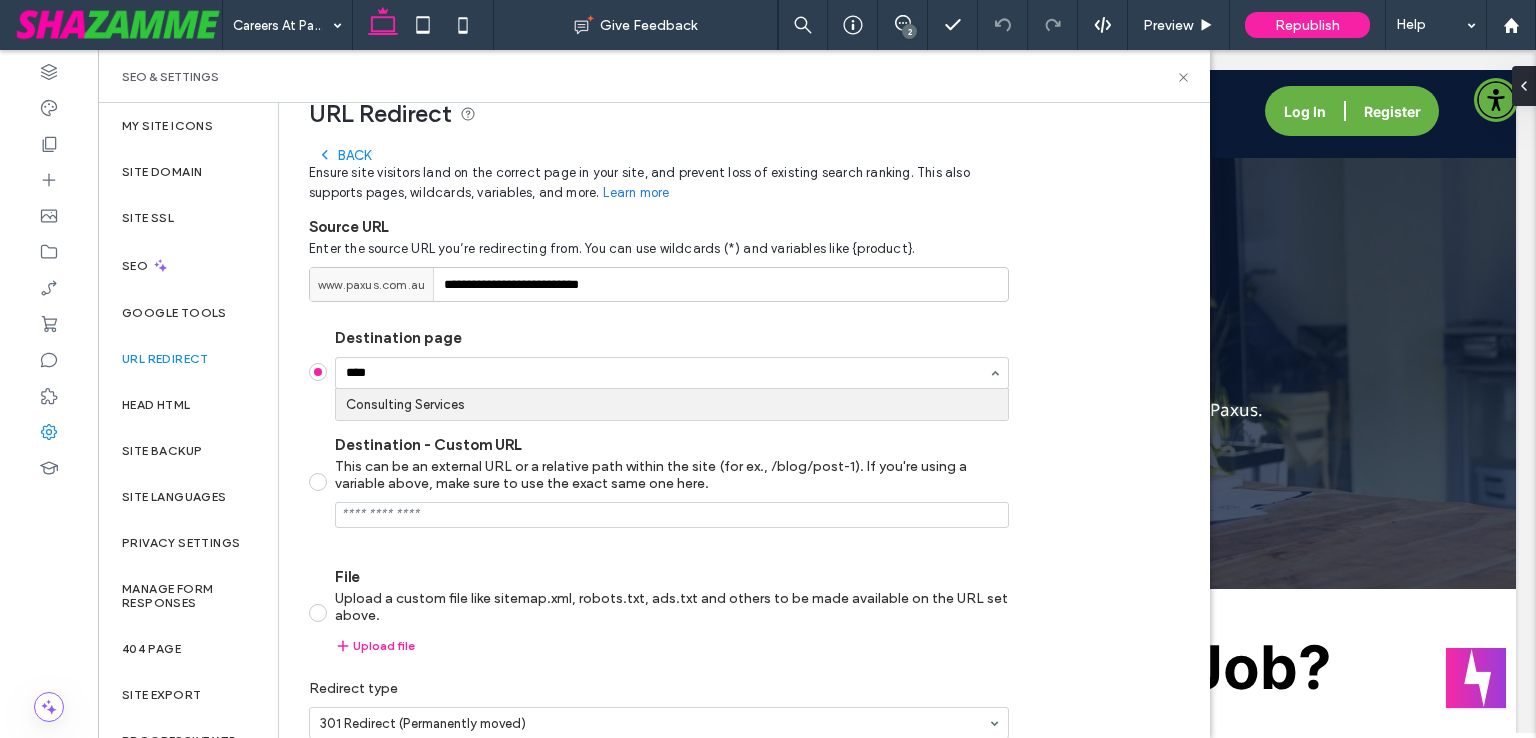 type 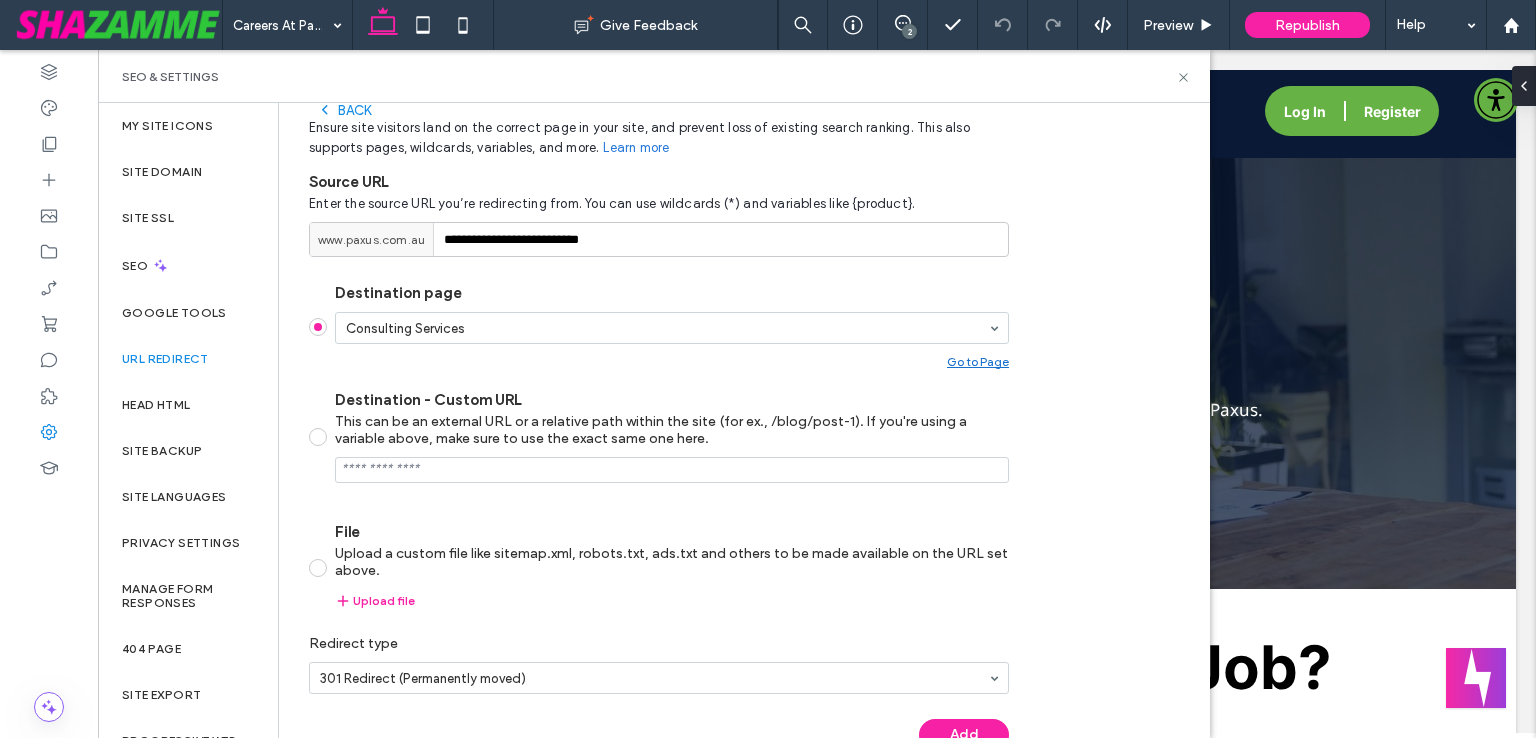 scroll, scrollTop: 116, scrollLeft: 0, axis: vertical 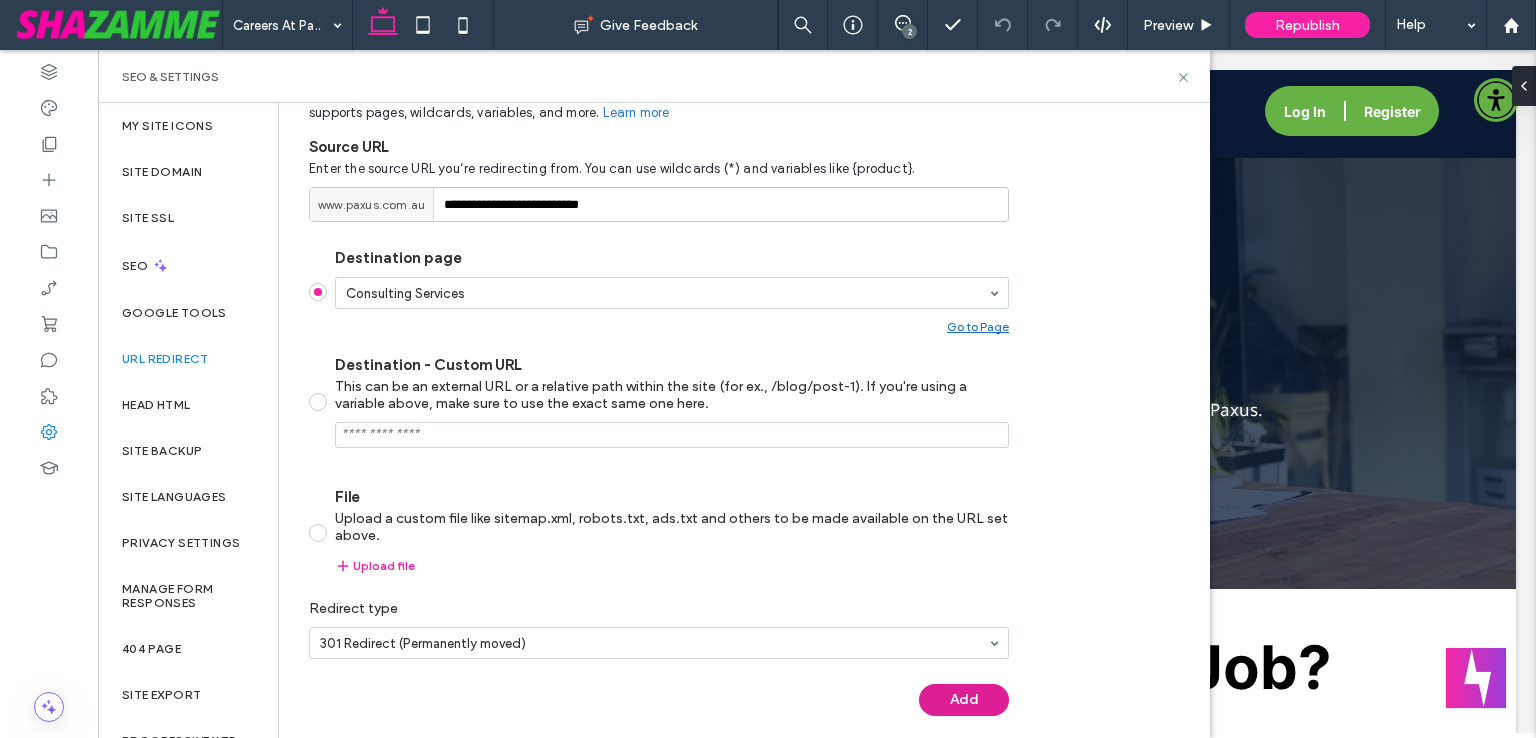 click on "Add" at bounding box center (964, 700) 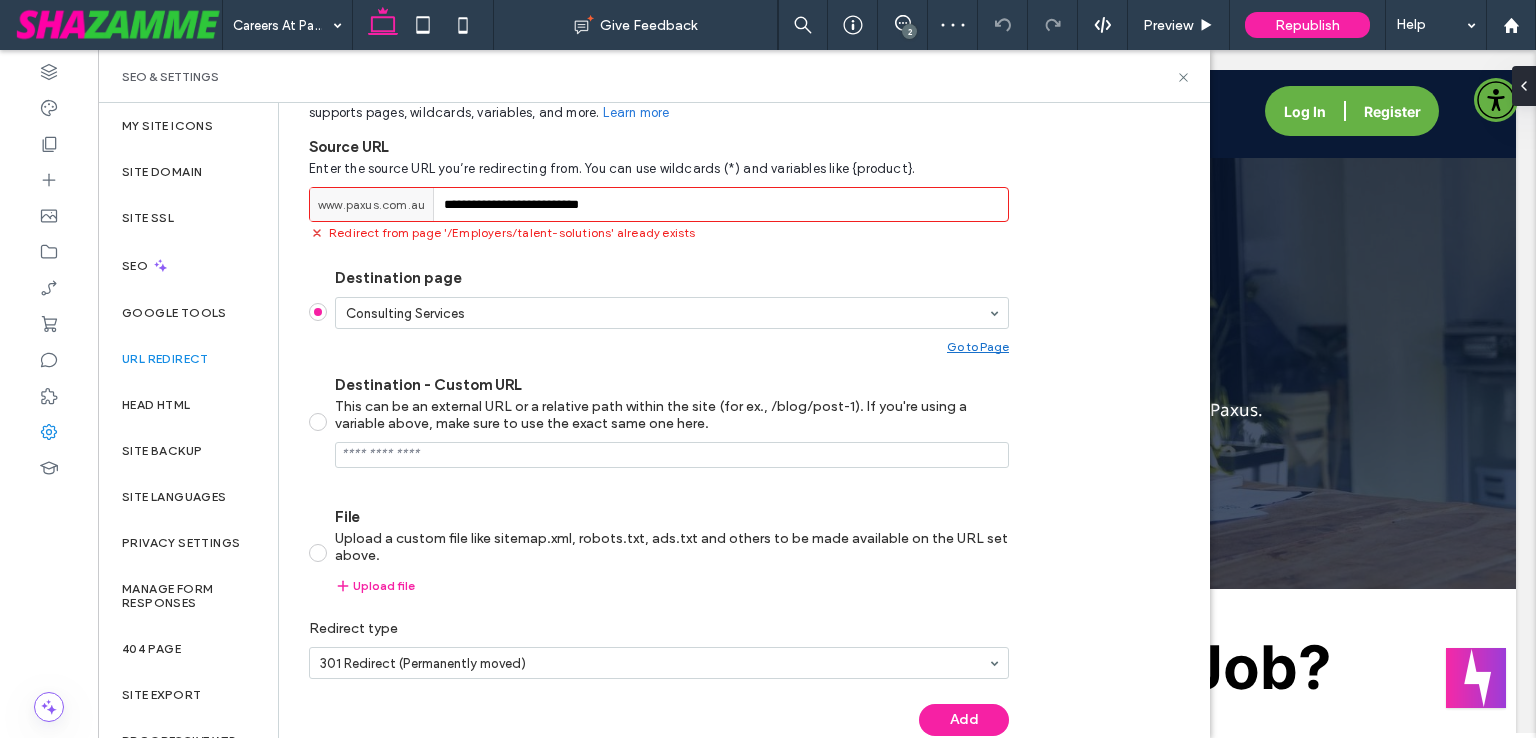 click on "URL Redirect" at bounding box center (165, 359) 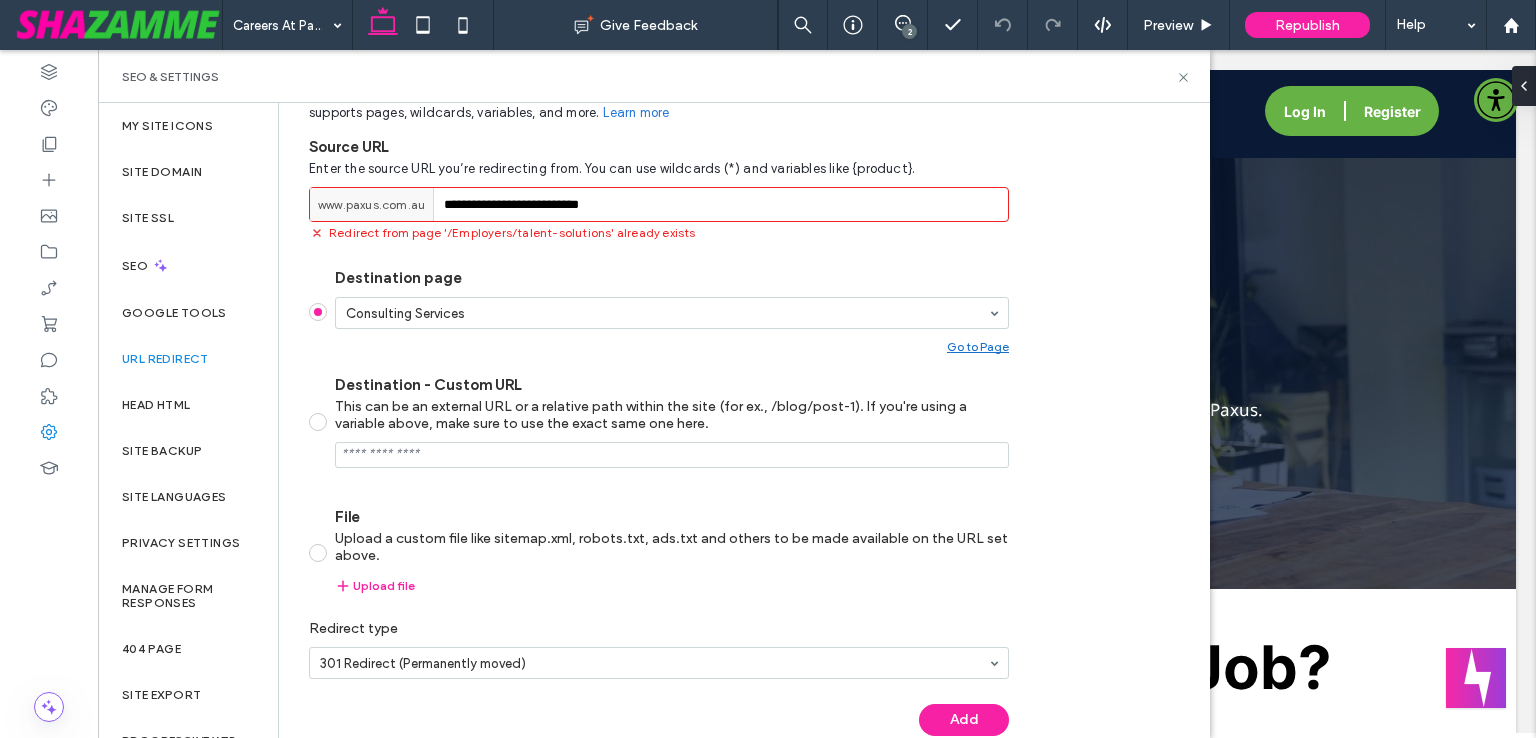 click on "URL Redirect" at bounding box center (165, 359) 